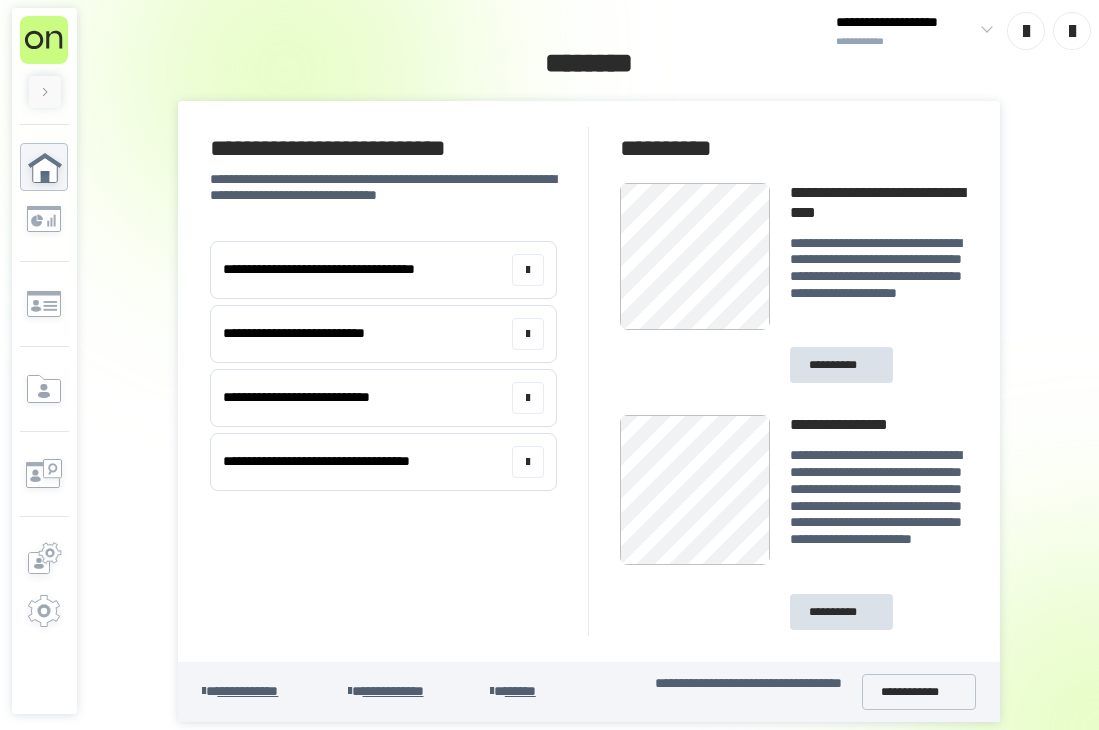 scroll, scrollTop: 0, scrollLeft: 0, axis: both 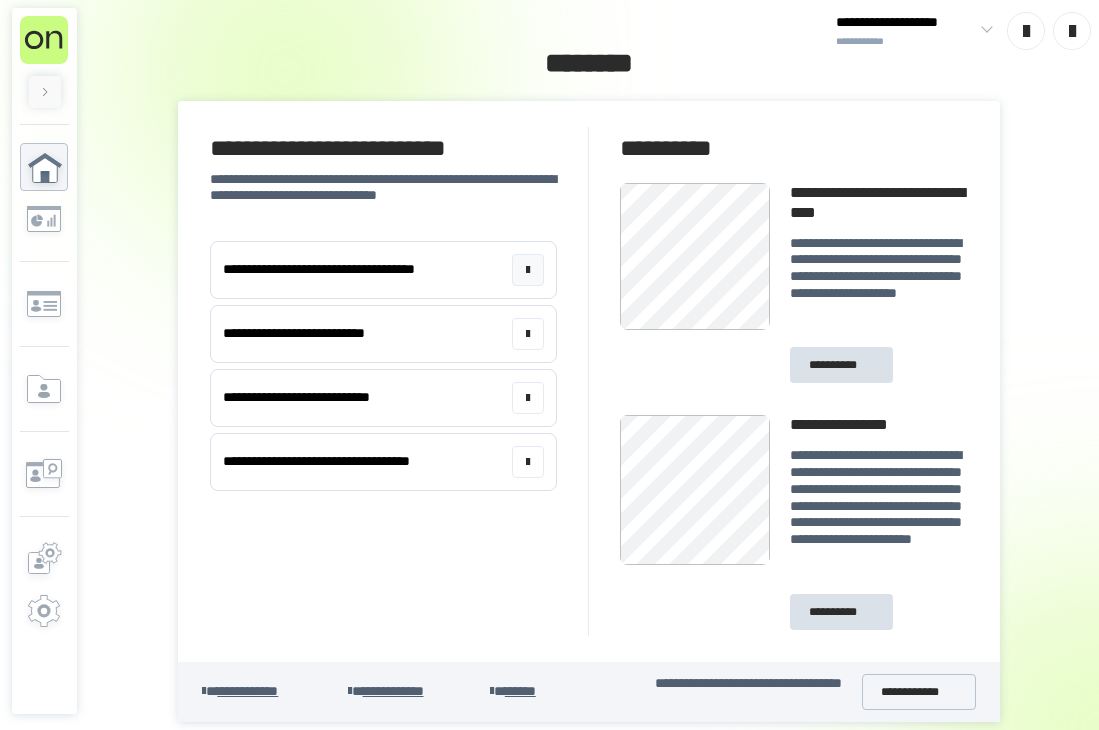 click at bounding box center [528, 270] 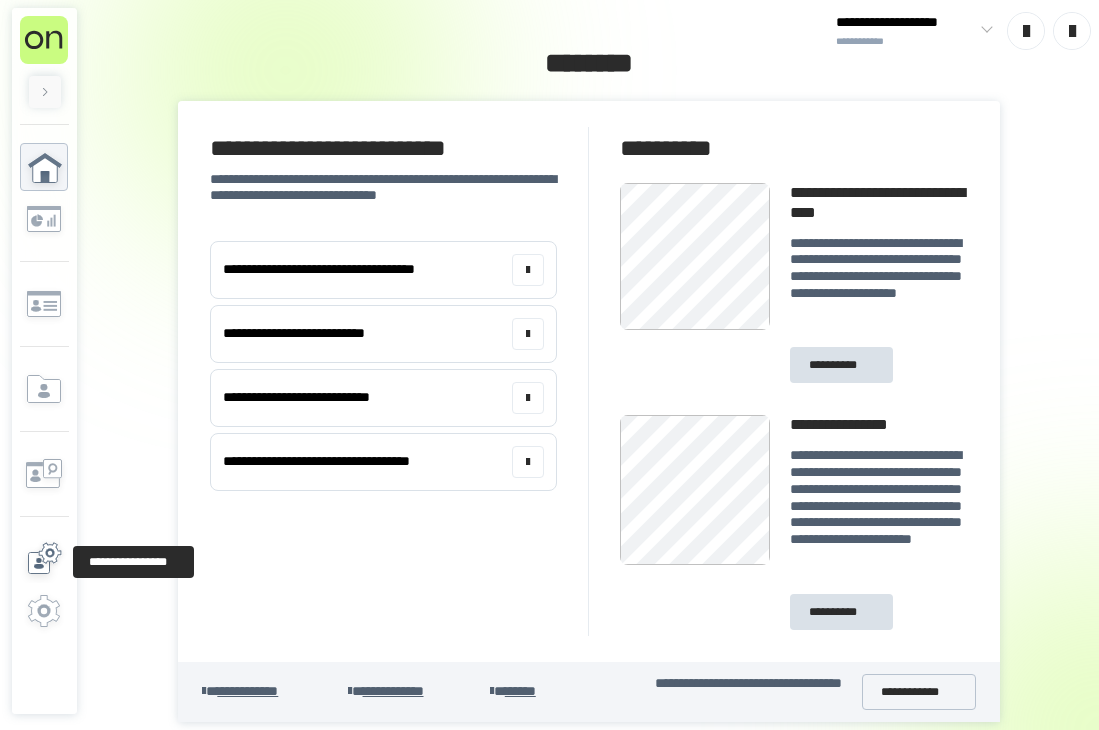 click 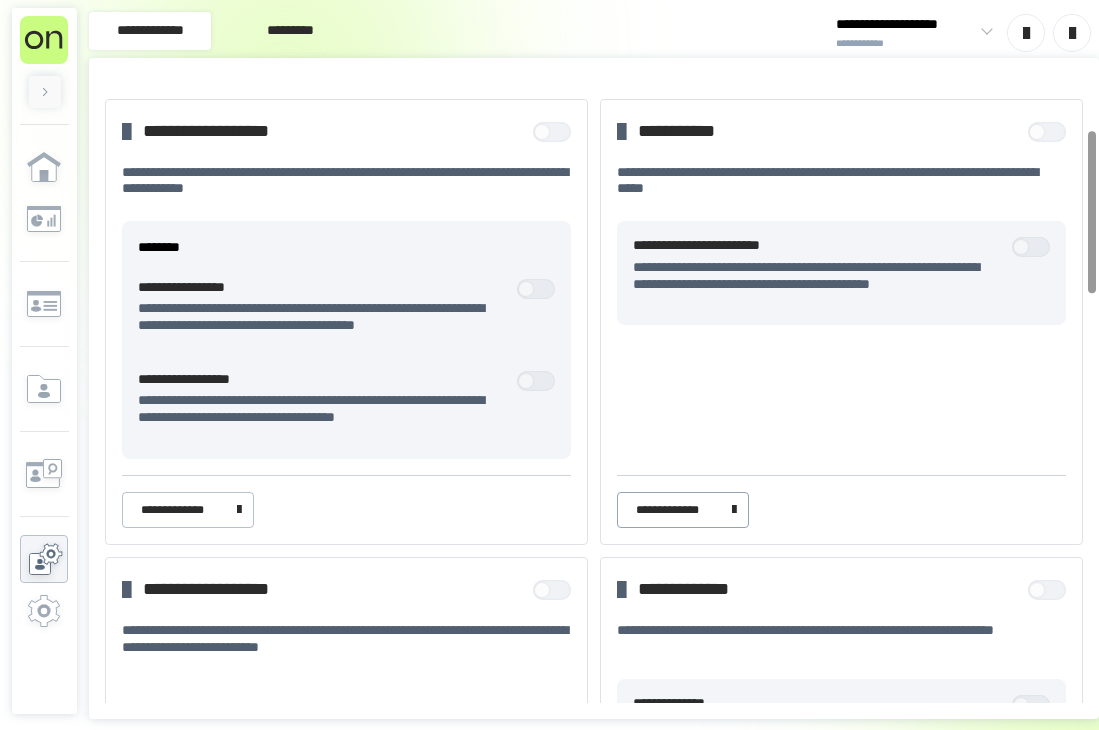 scroll, scrollTop: 300, scrollLeft: 0, axis: vertical 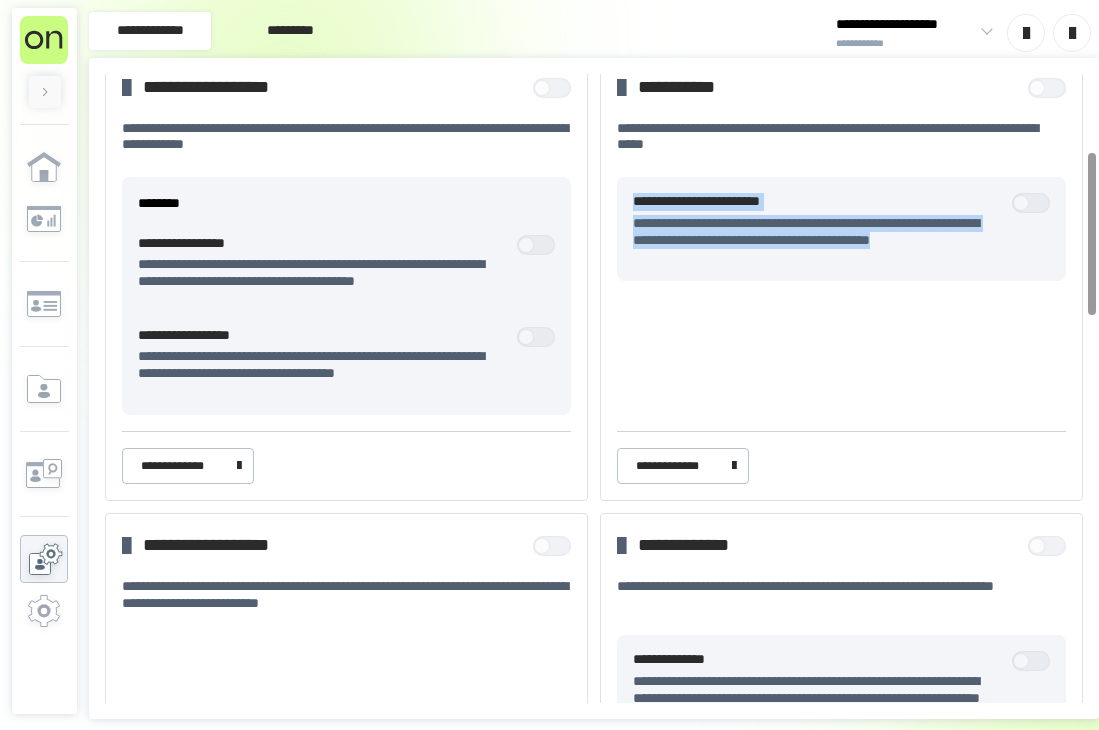 drag, startPoint x: 699, startPoint y: 203, endPoint x: 815, endPoint y: 294, distance: 147.43474 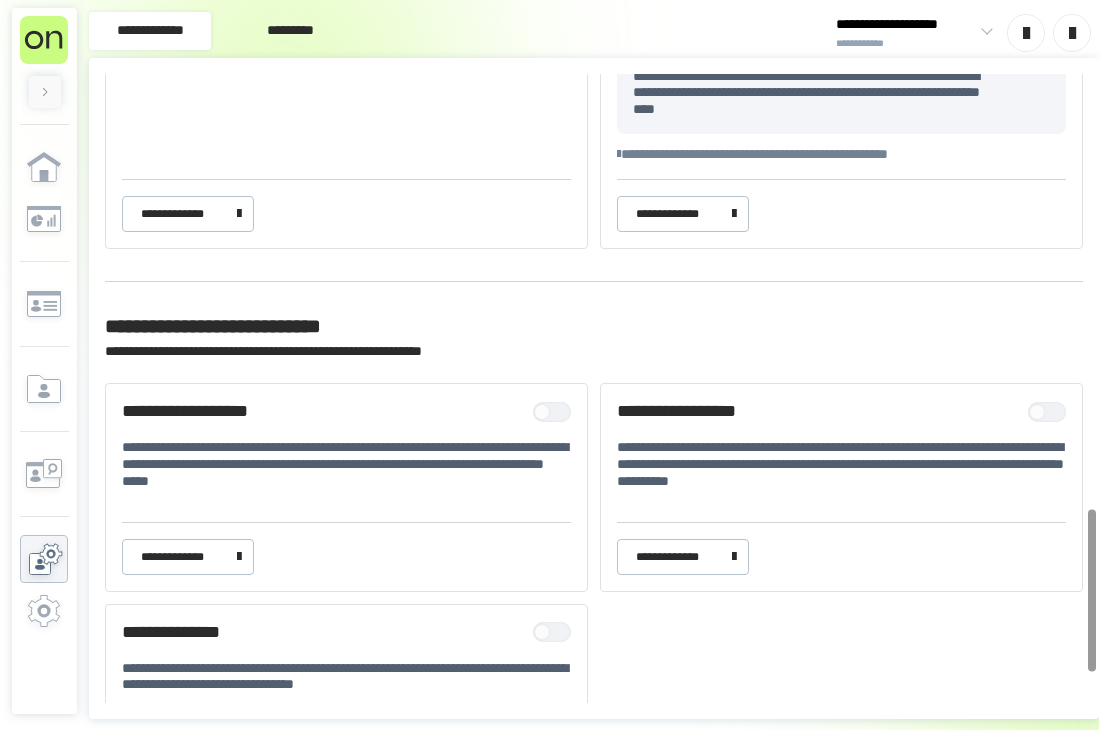 scroll, scrollTop: 1700, scrollLeft: 0, axis: vertical 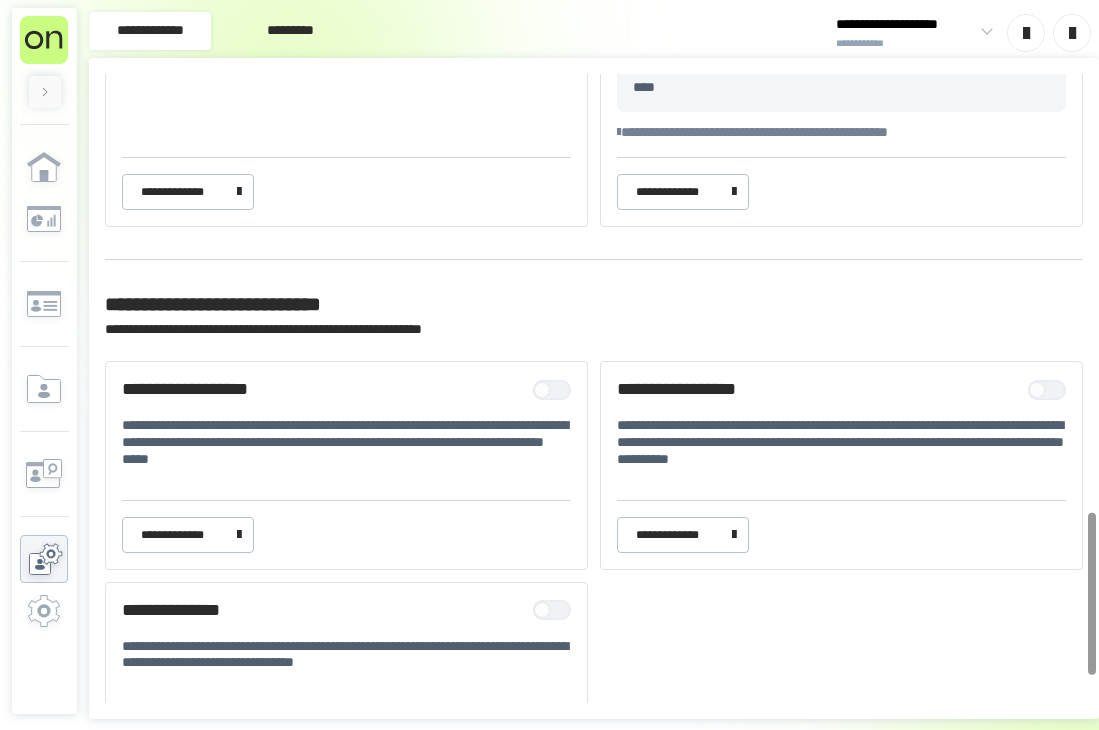 drag, startPoint x: 116, startPoint y: 326, endPoint x: 162, endPoint y: 337, distance: 47.296936 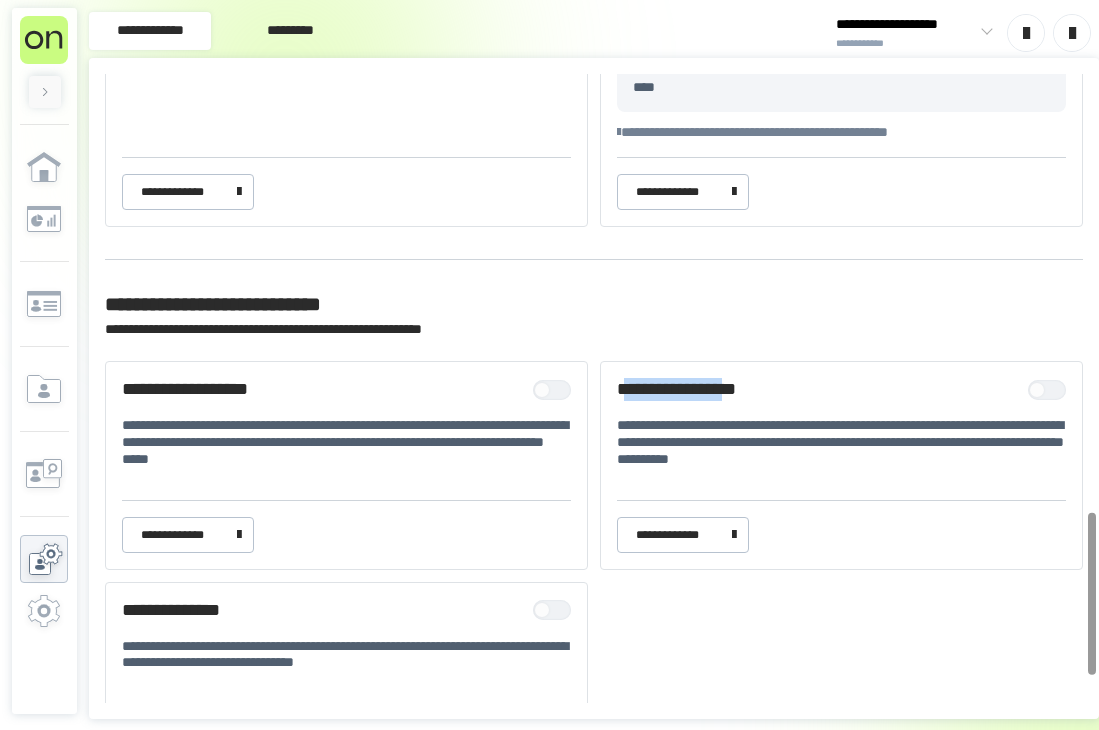 drag, startPoint x: 626, startPoint y: 385, endPoint x: 773, endPoint y: 383, distance: 147.01361 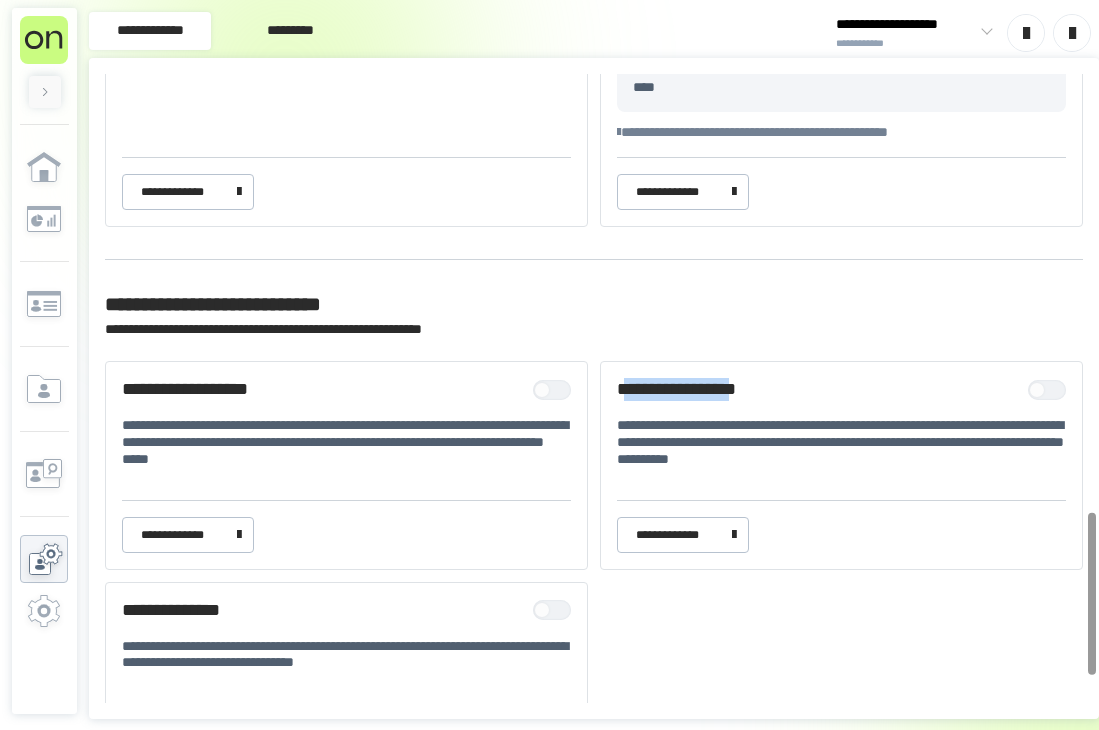 click on "**********" at bounding box center [698, 389] 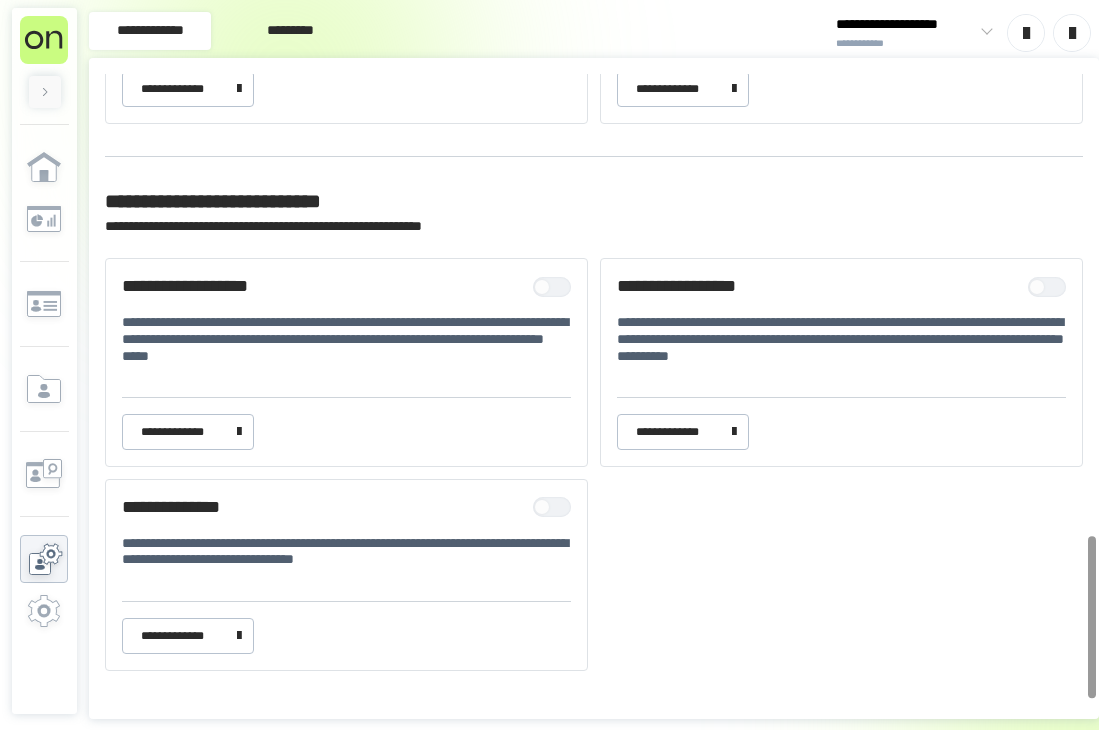 scroll, scrollTop: 1804, scrollLeft: 0, axis: vertical 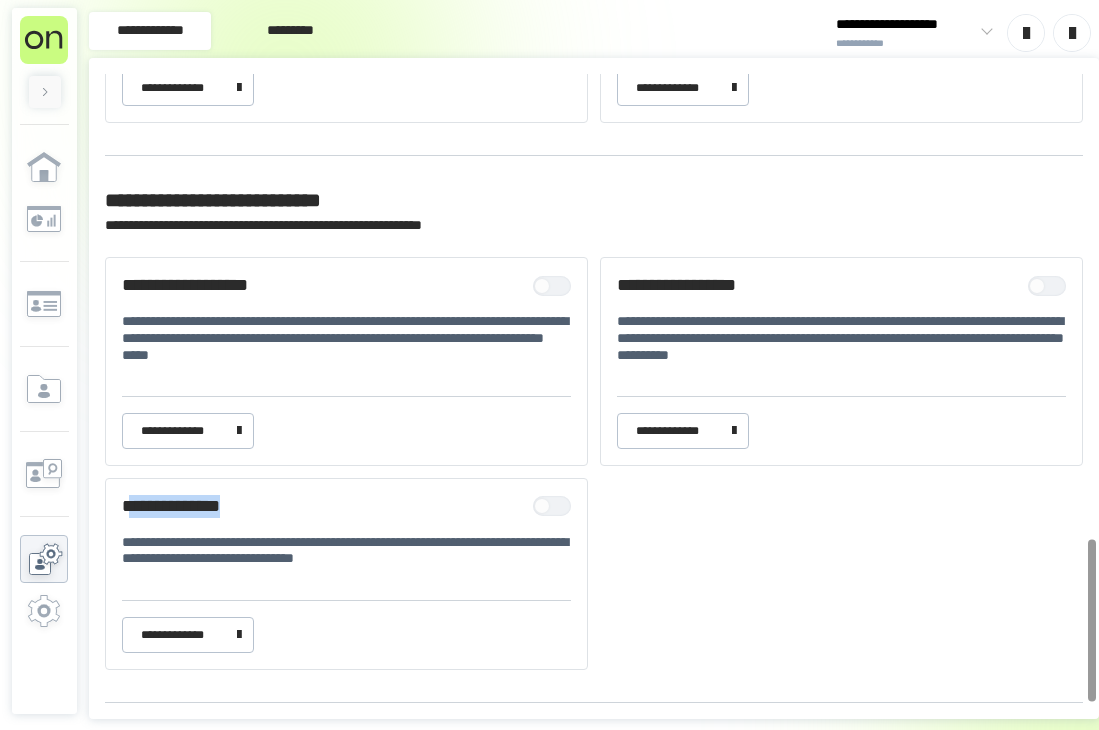 drag, startPoint x: 133, startPoint y: 509, endPoint x: 272, endPoint y: 504, distance: 139.0899 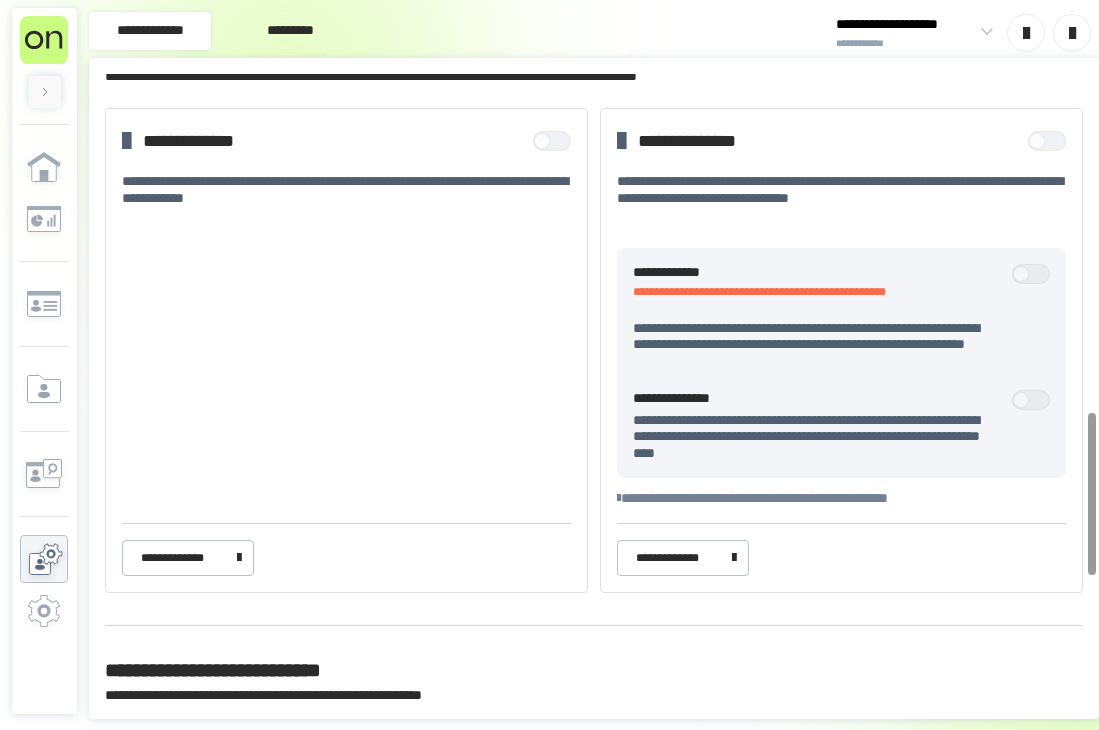 scroll, scrollTop: 1304, scrollLeft: 0, axis: vertical 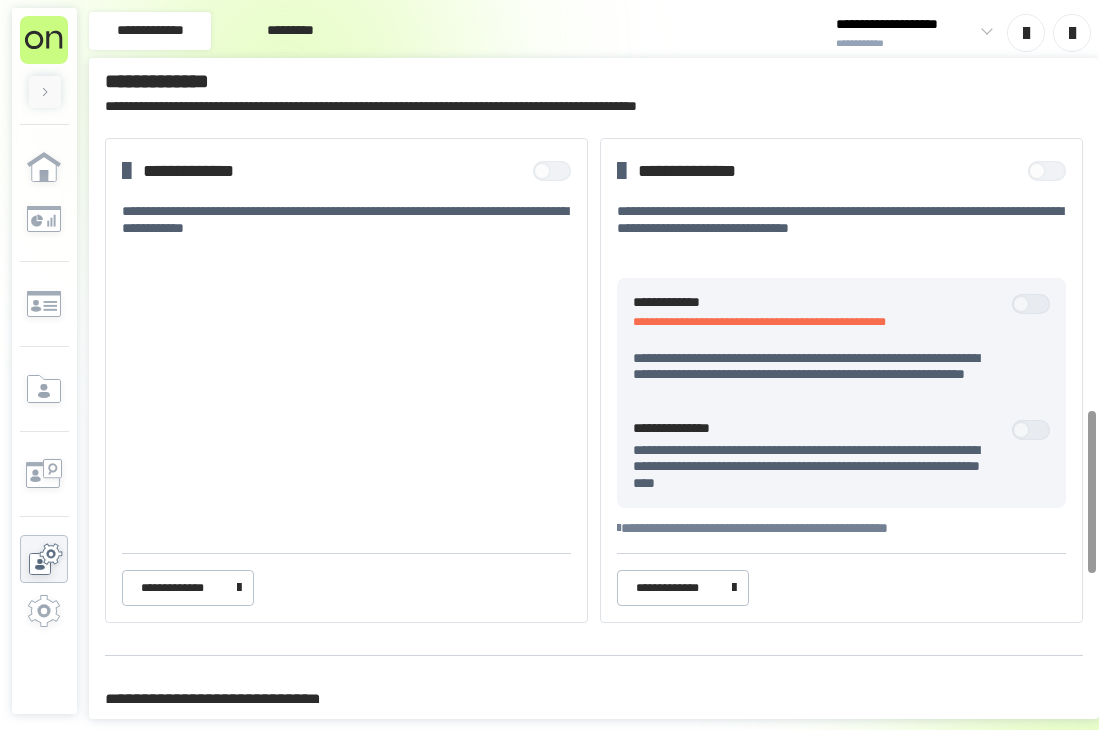 drag, startPoint x: 635, startPoint y: 324, endPoint x: 941, endPoint y: 312, distance: 306.2352 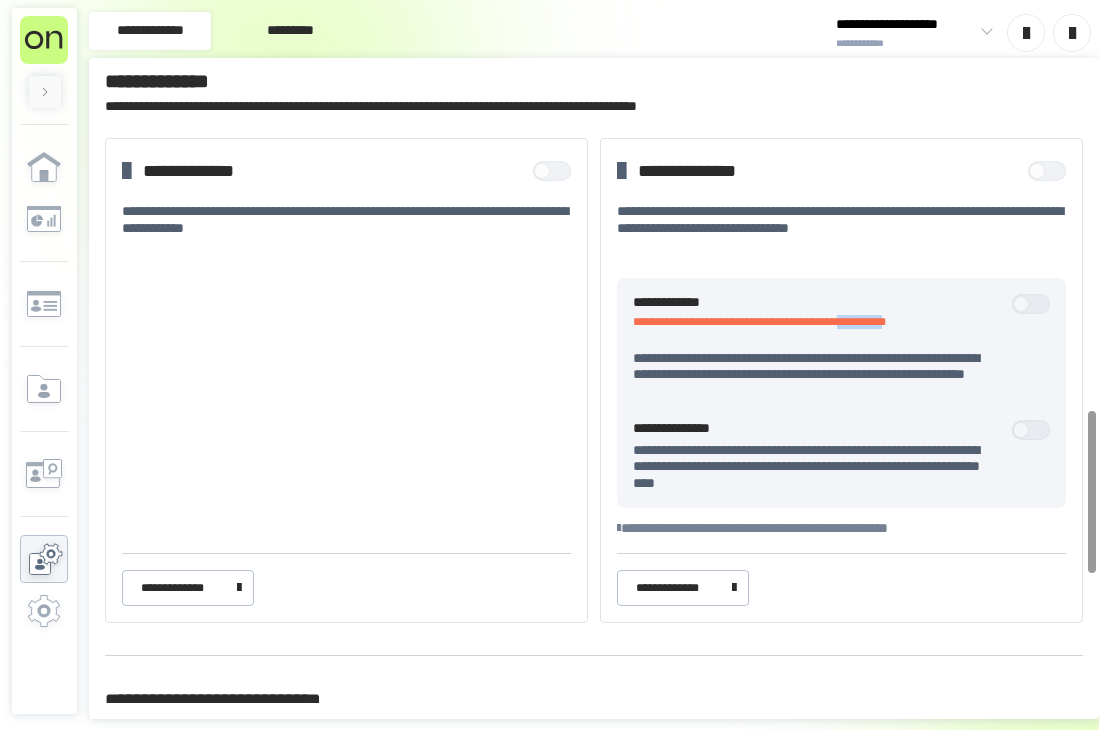 click on "**********" at bounding box center (816, 322) 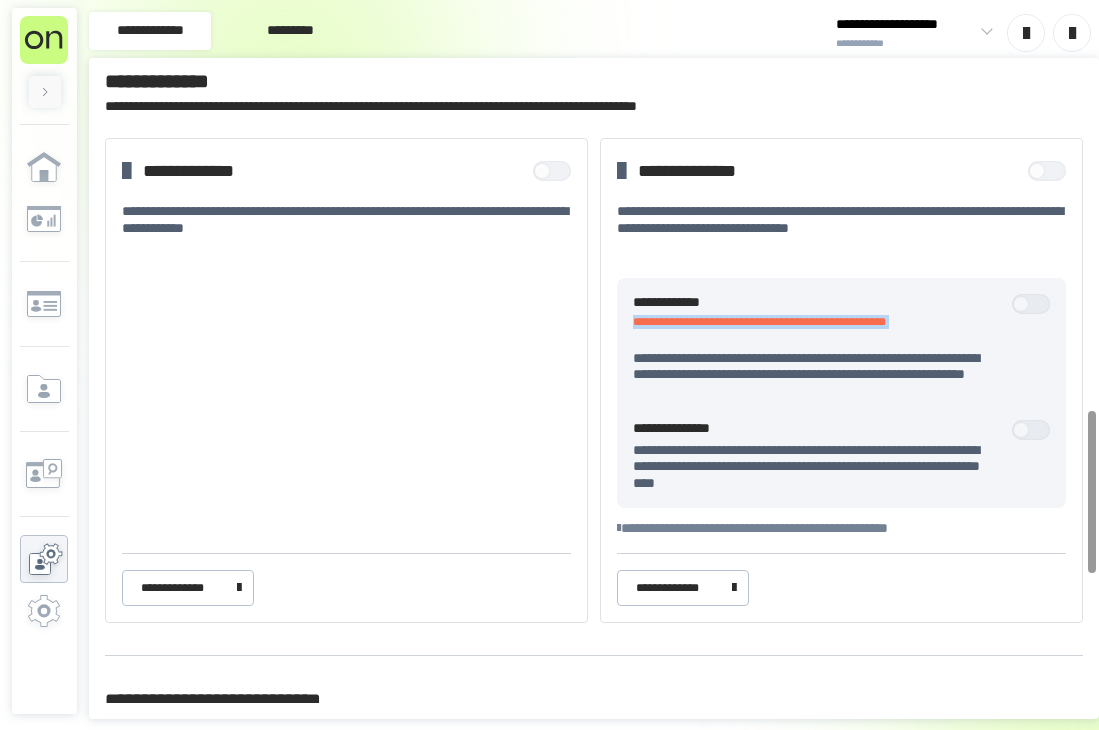 click on "**********" at bounding box center [816, 322] 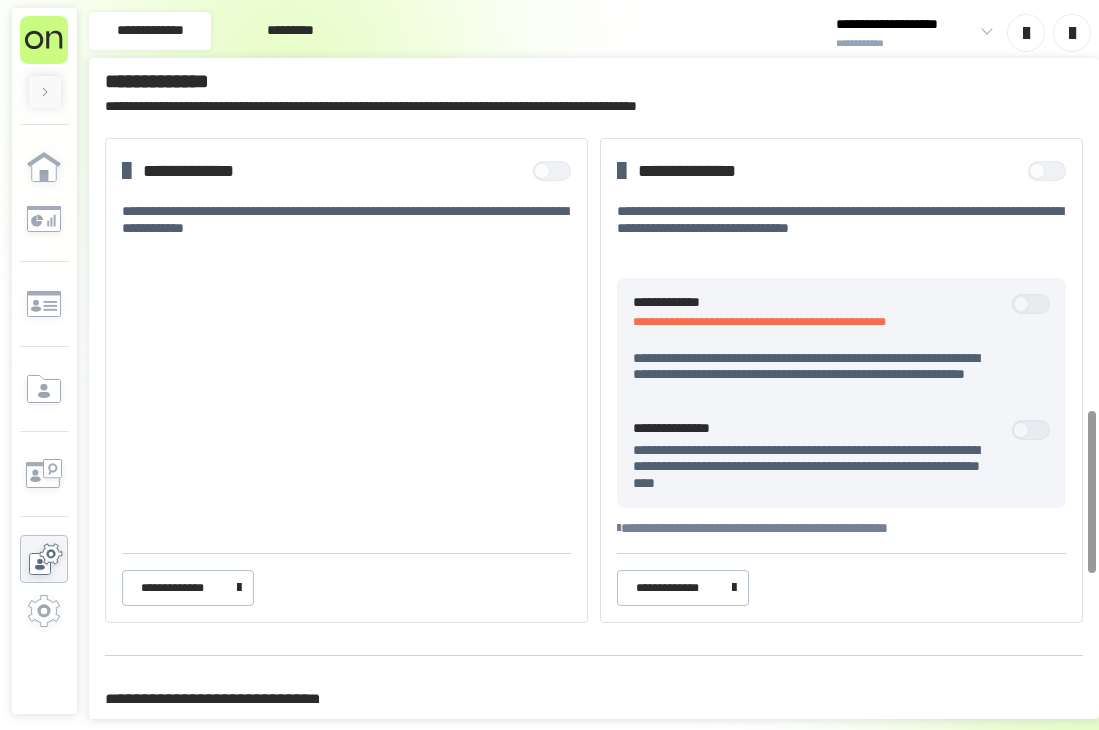 click on "**********" at bounding box center (816, 347) 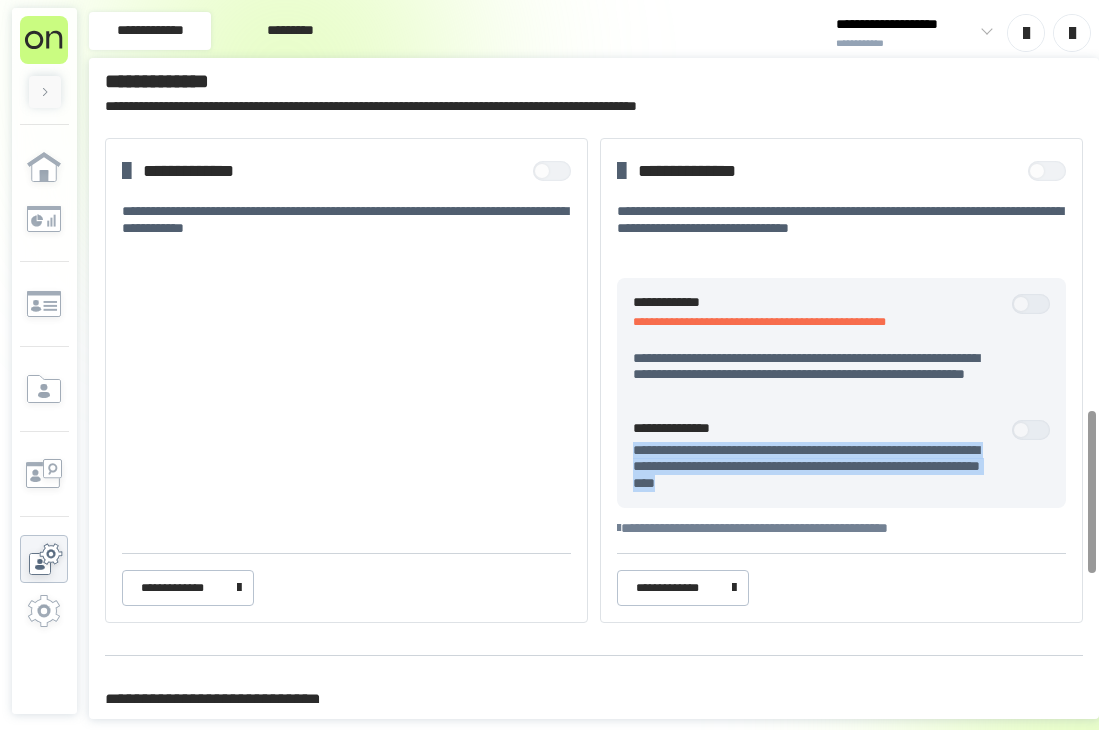 drag, startPoint x: 630, startPoint y: 455, endPoint x: 946, endPoint y: 493, distance: 318.2766 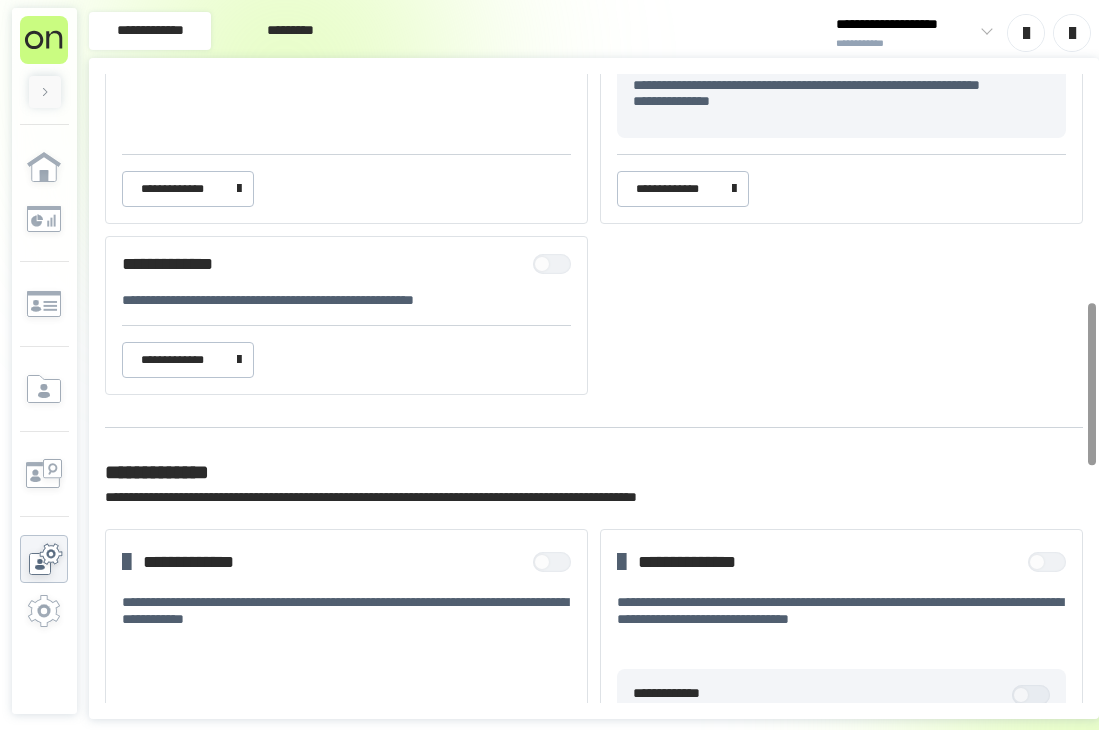 scroll, scrollTop: 804, scrollLeft: 0, axis: vertical 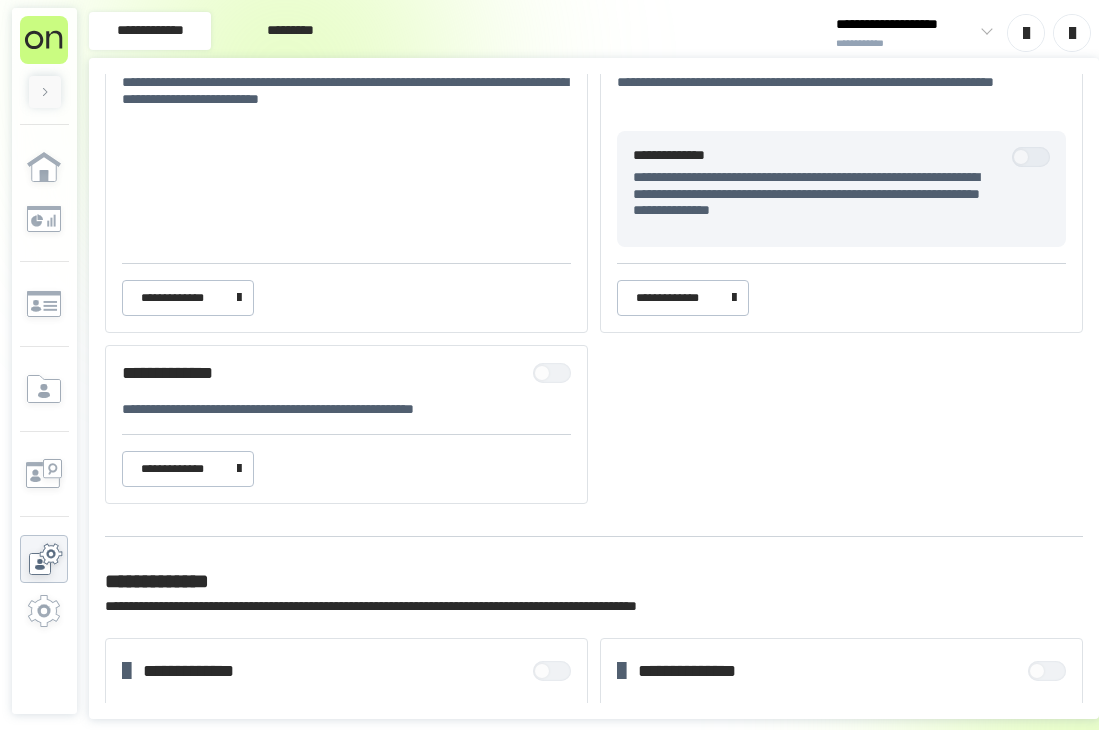 click on "**********" at bounding box center [905, 25] 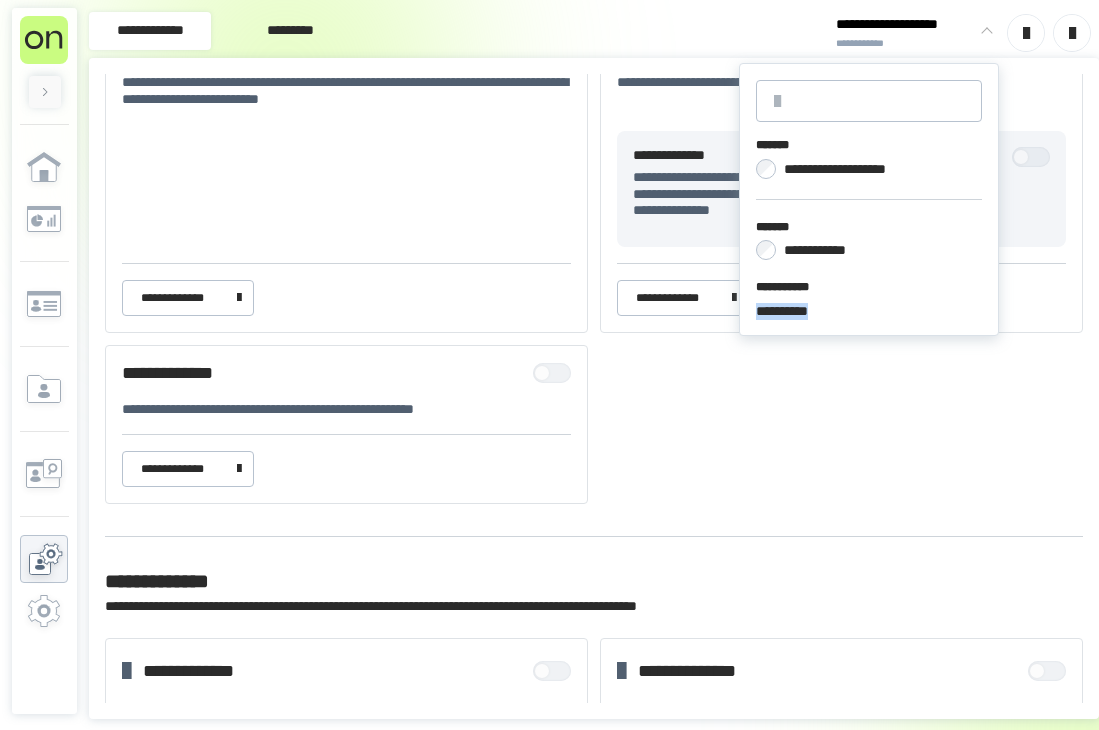 drag, startPoint x: 754, startPoint y: 311, endPoint x: 842, endPoint y: 309, distance: 88.02273 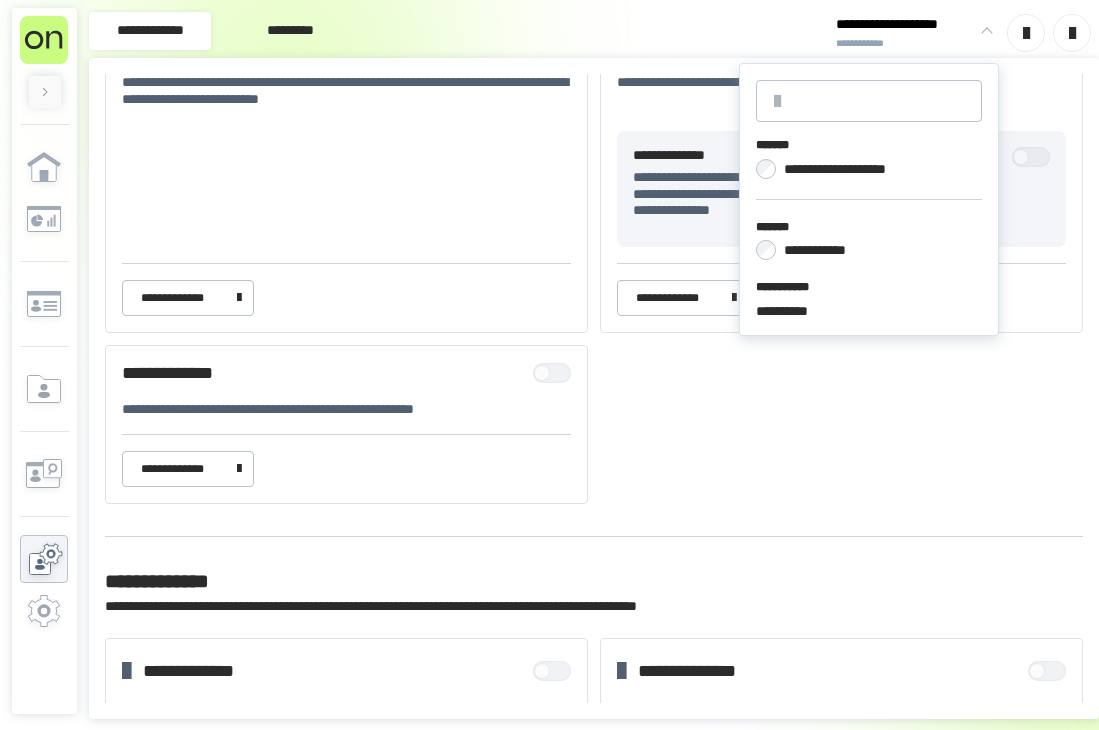 click on "**********" at bounding box center (849, 169) 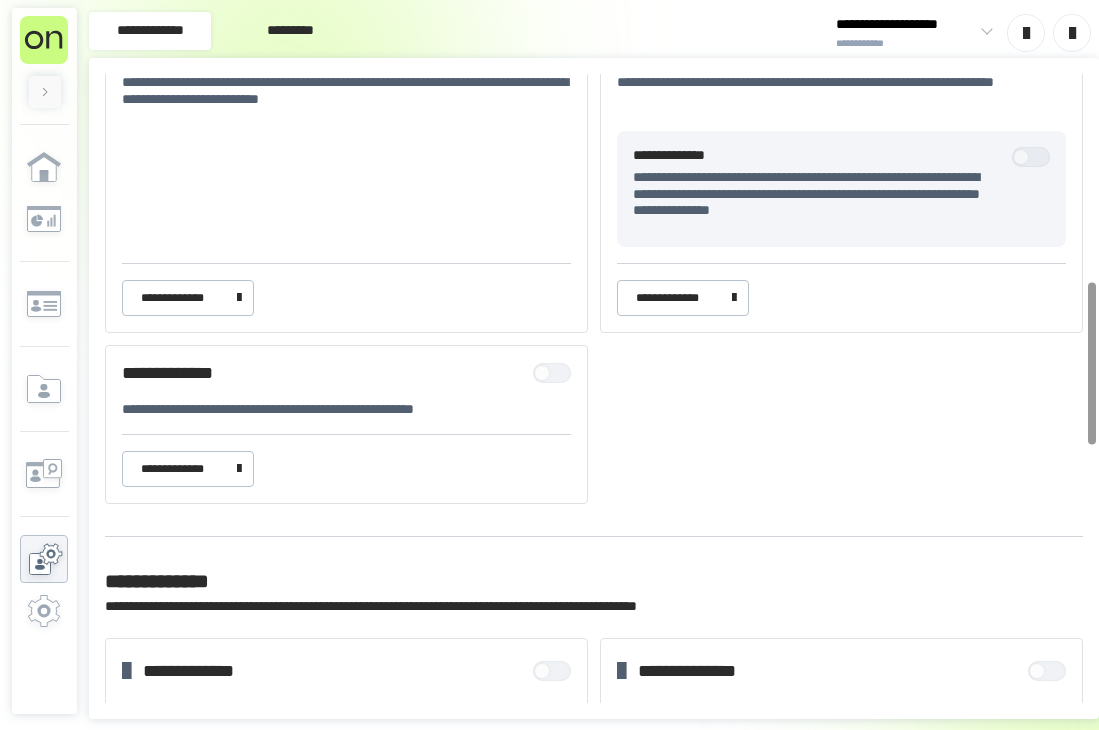 click on "**********" at bounding box center (594, 27) 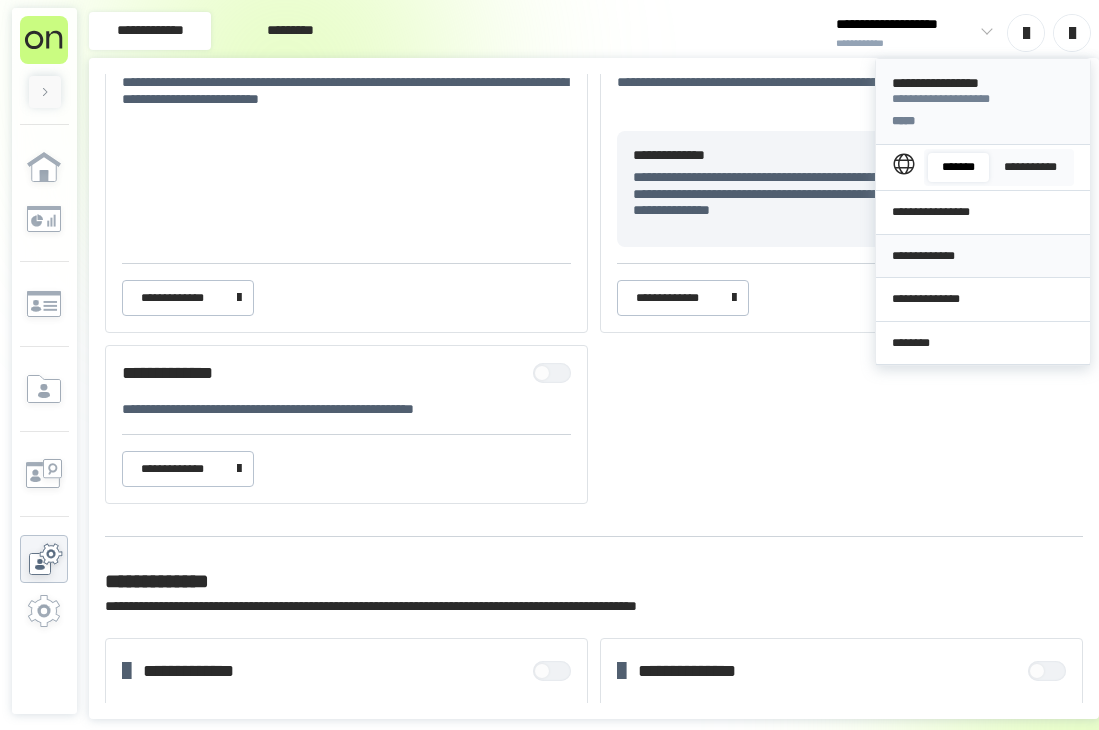 click on "**********" at bounding box center [983, 256] 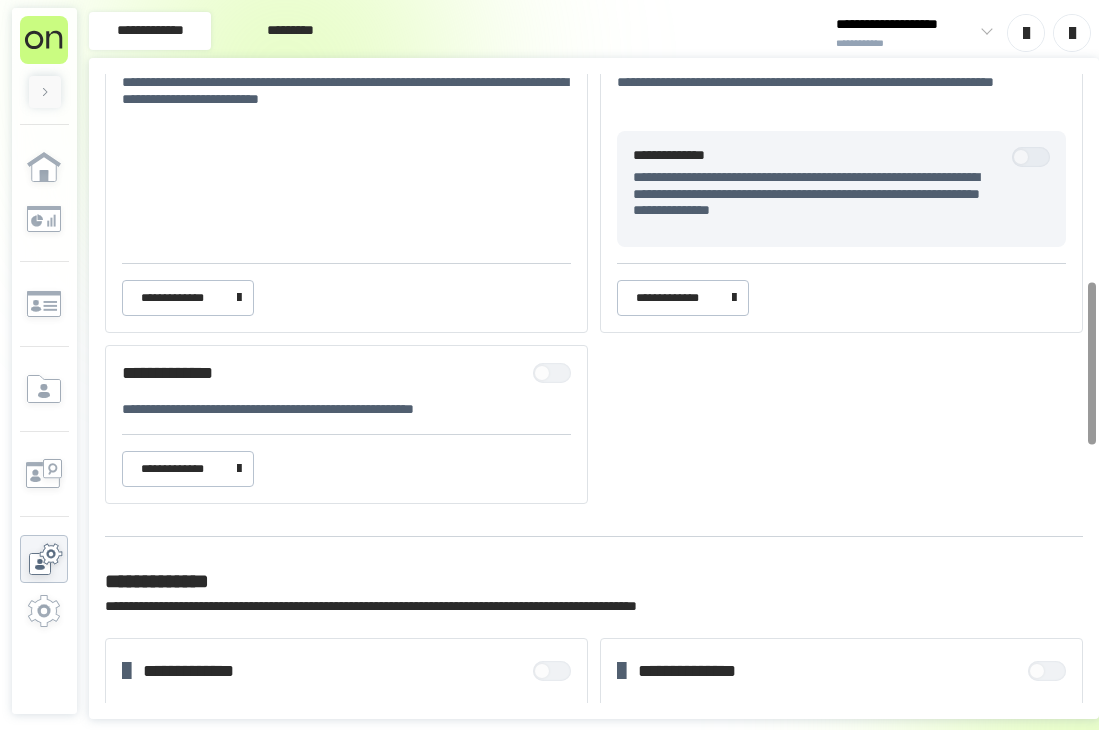 click at bounding box center (1072, 33) 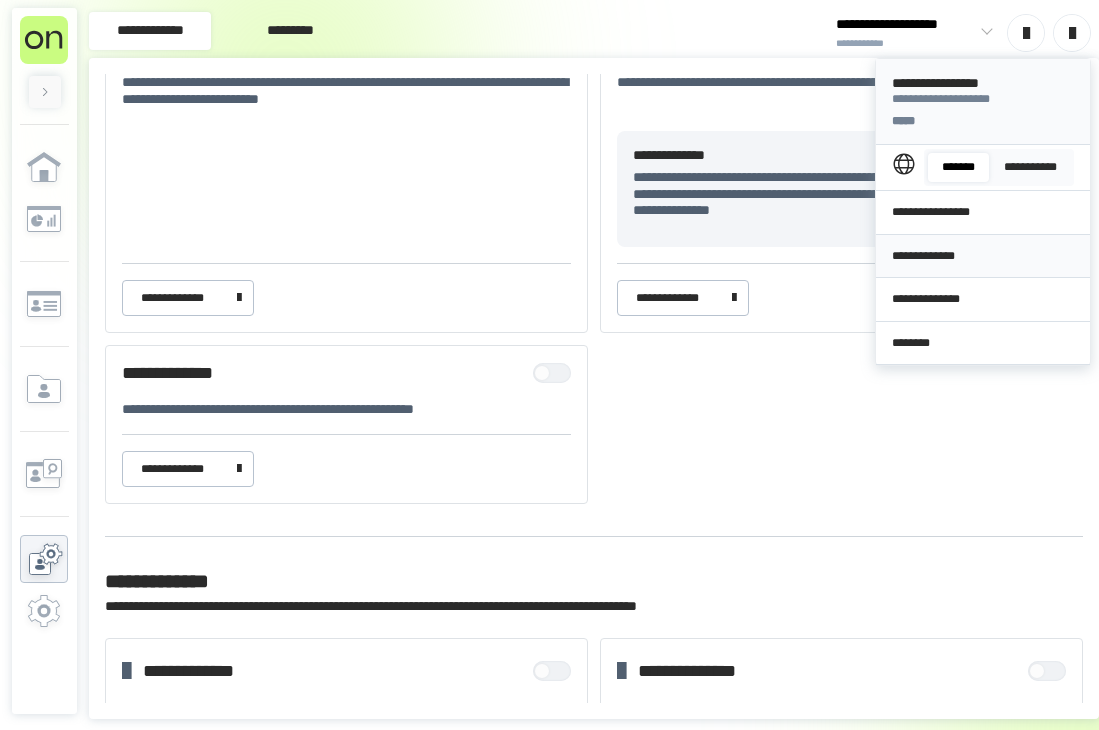 click on "**********" at bounding box center [983, 256] 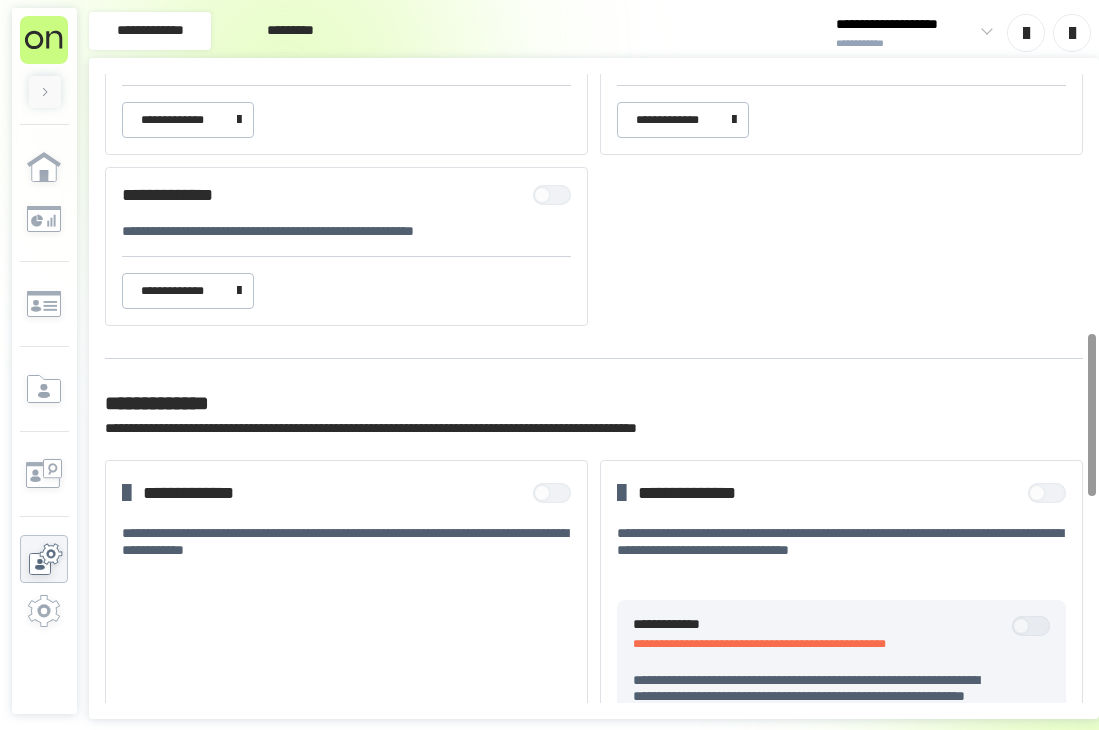 scroll, scrollTop: 1004, scrollLeft: 0, axis: vertical 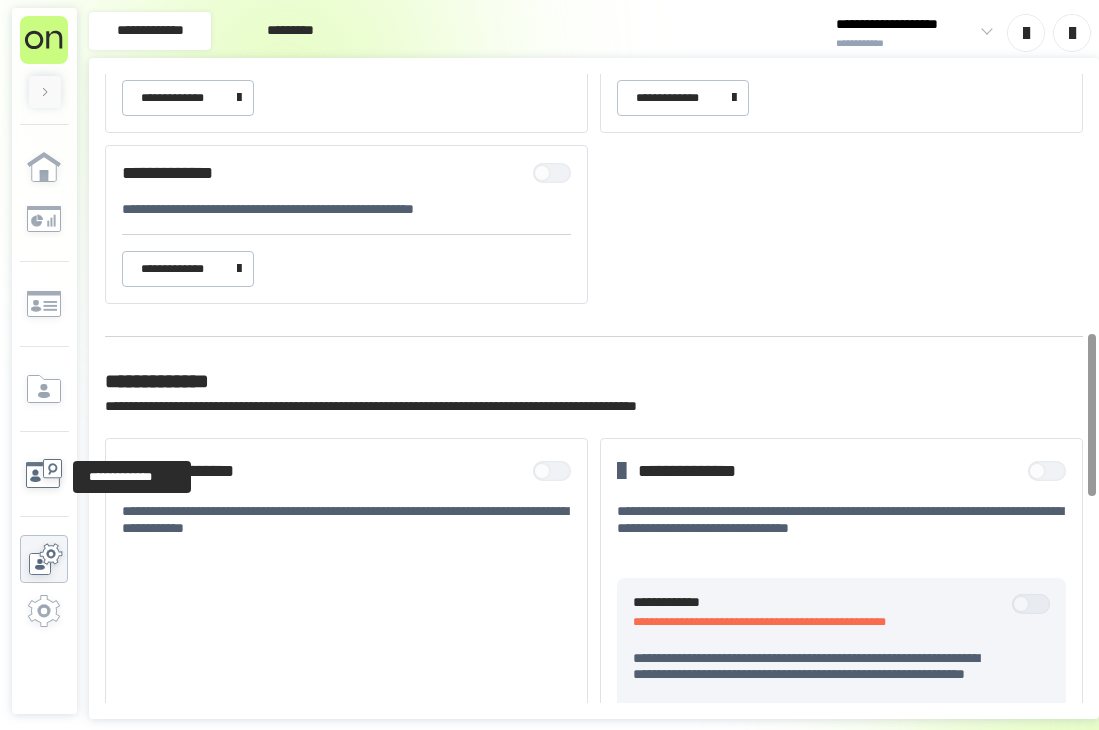 click 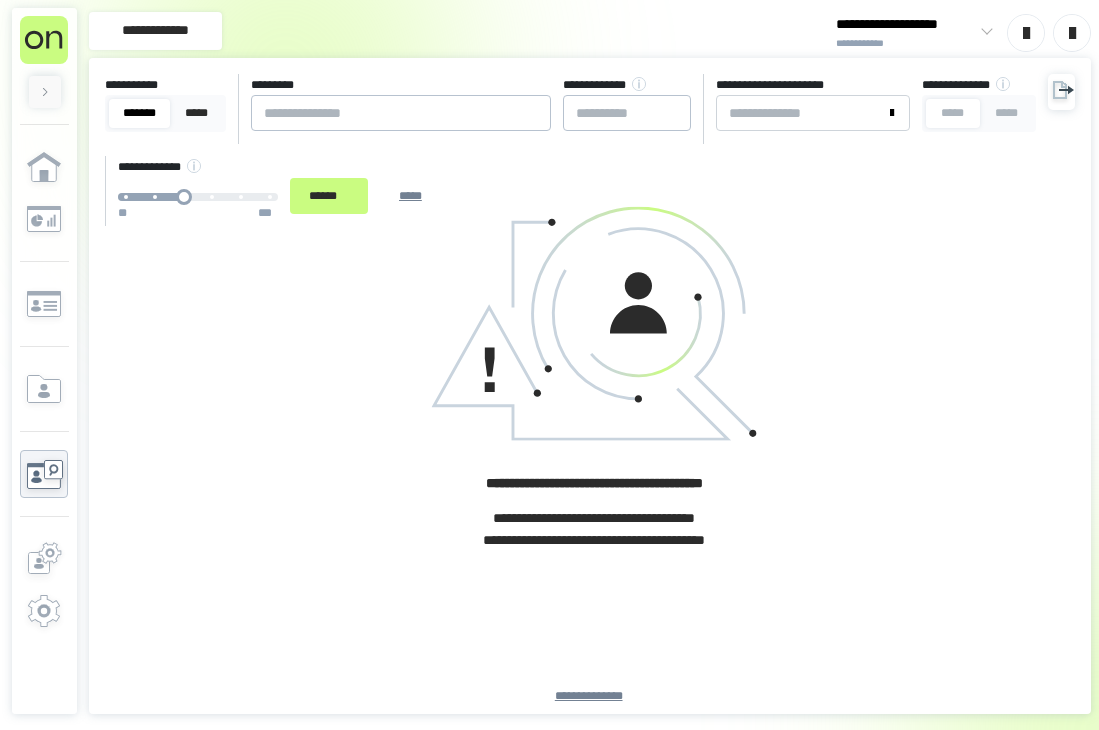 click at bounding box center [45, 92] 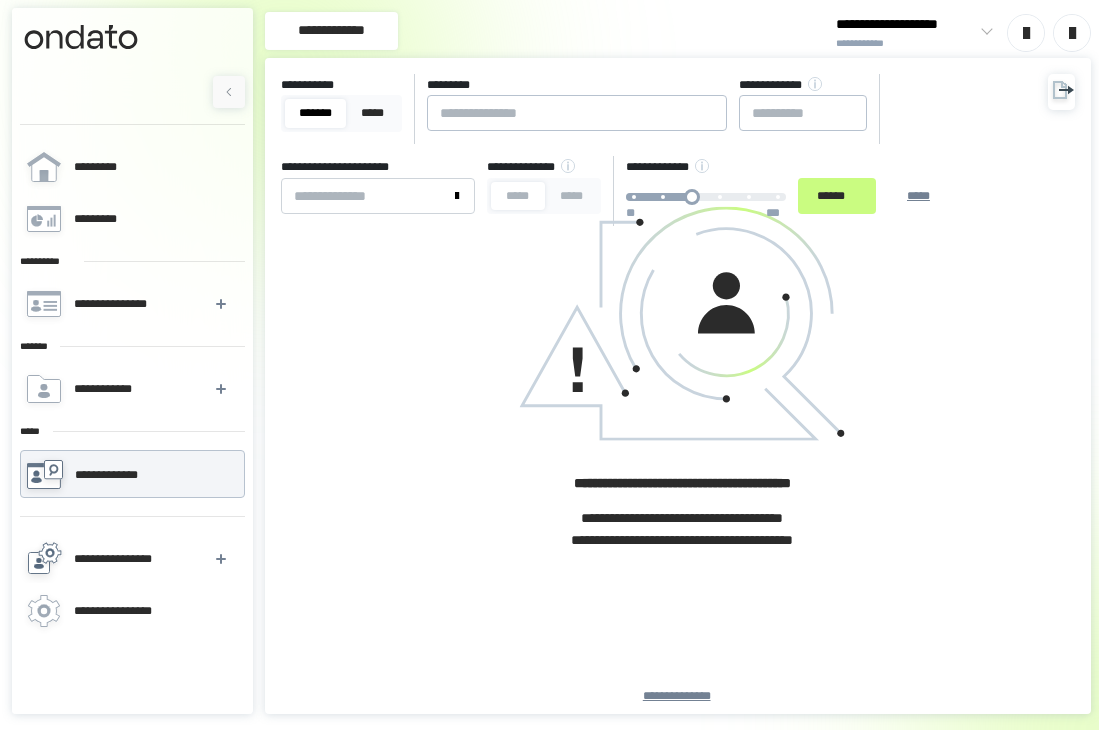 click on "**********" at bounding box center [131, 559] 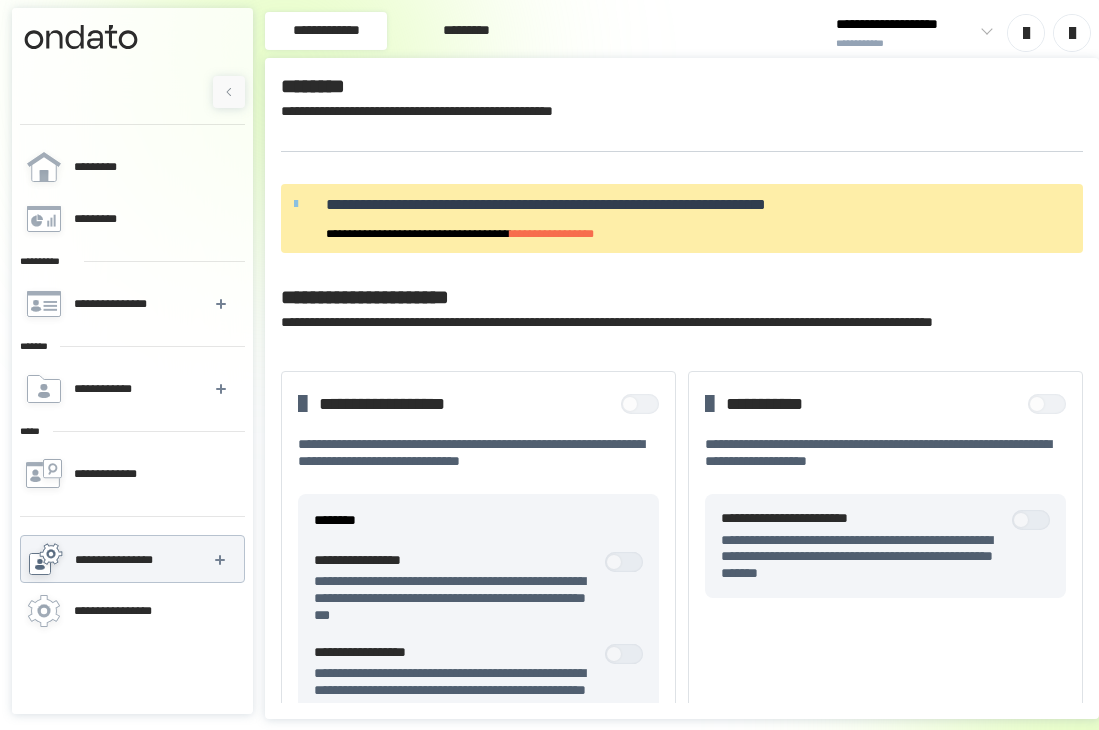 click on "**********" at bounding box center [905, 25] 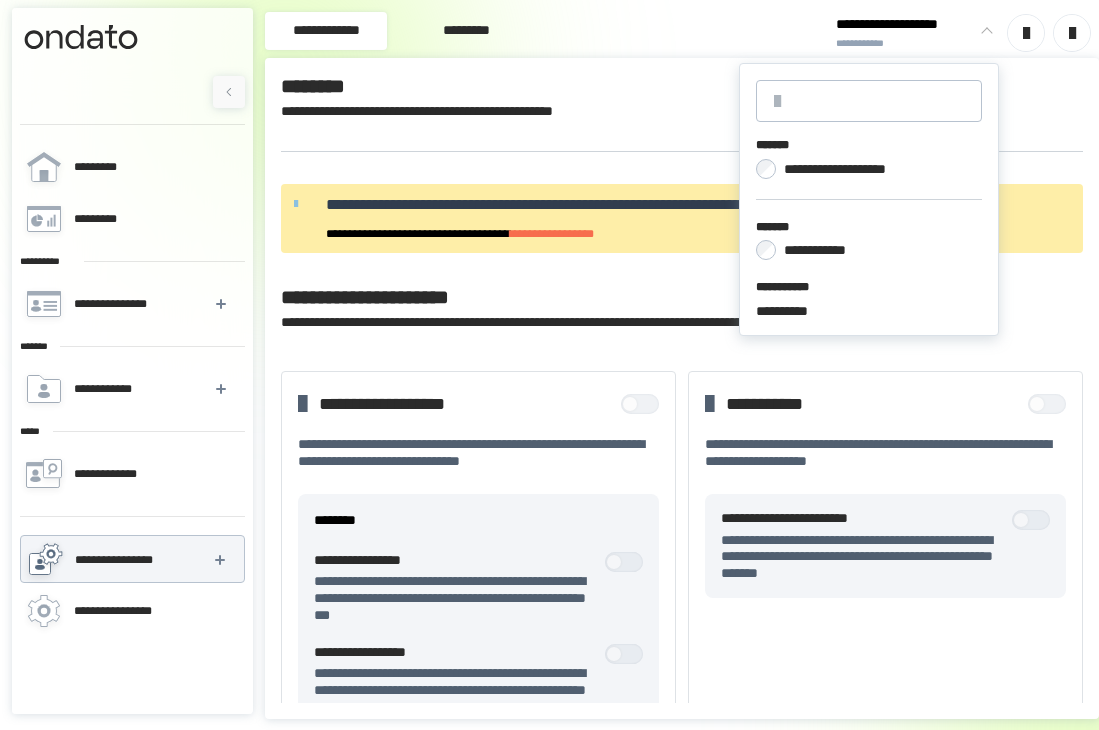 click on "*********" at bounding box center (466, 31) 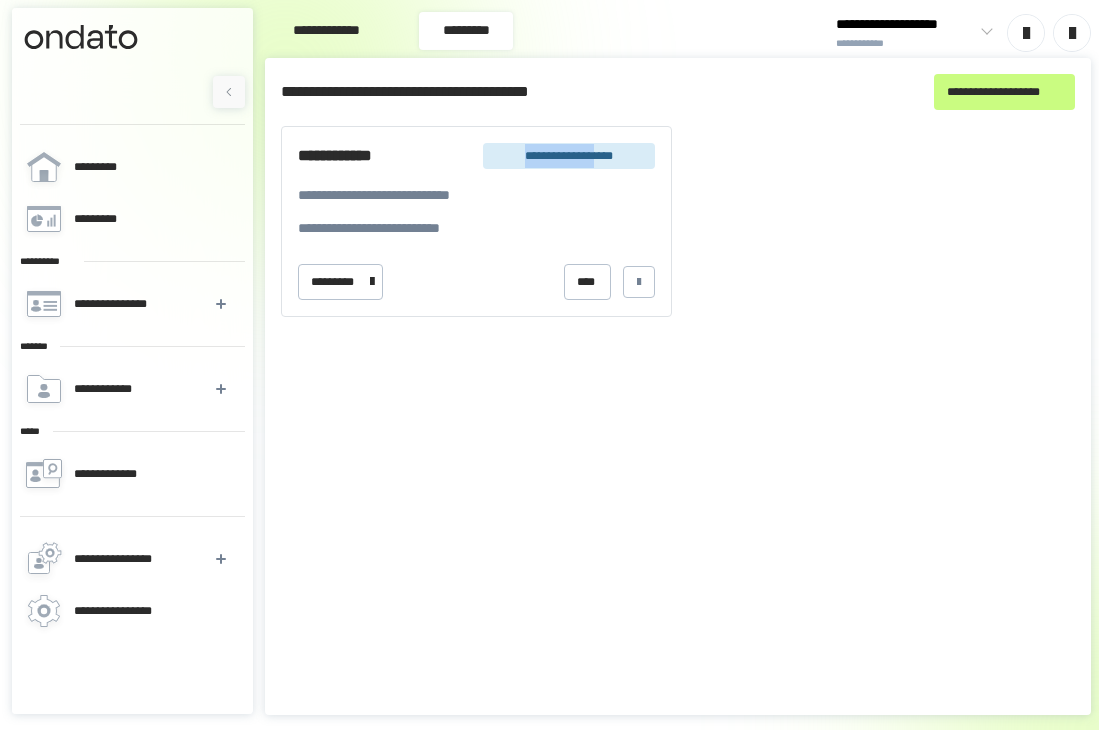 drag, startPoint x: 590, startPoint y: 160, endPoint x: 508, endPoint y: 153, distance: 82.29824 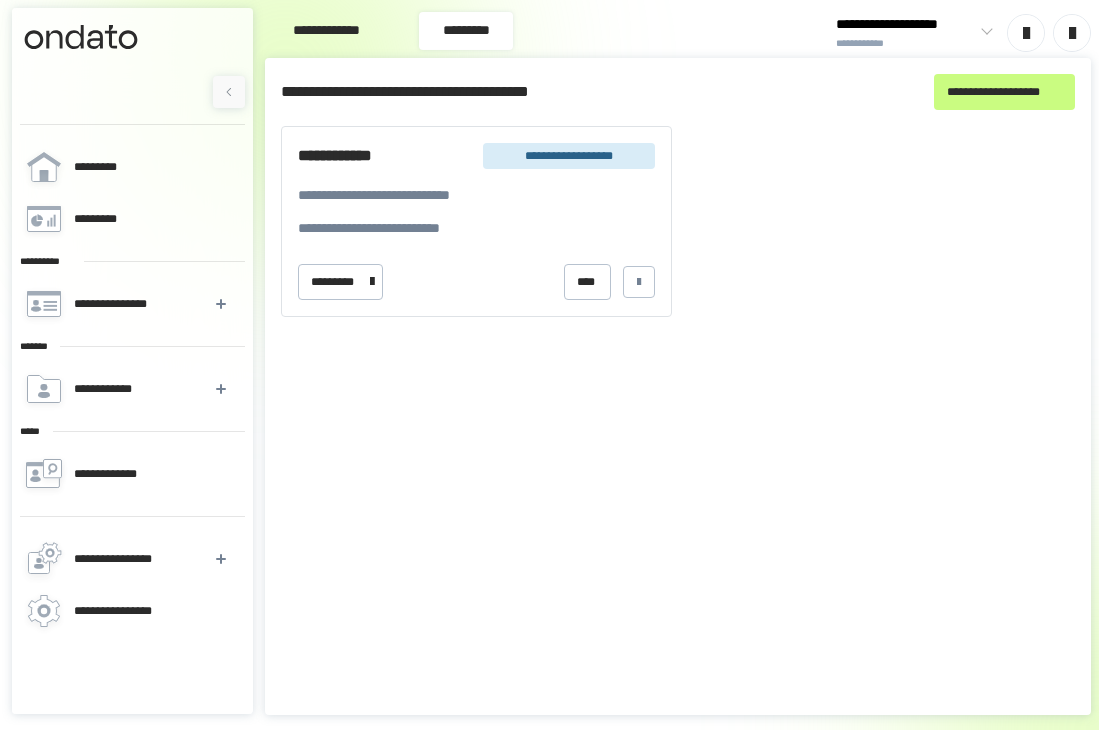 click on "**********" at bounding box center (569, 156) 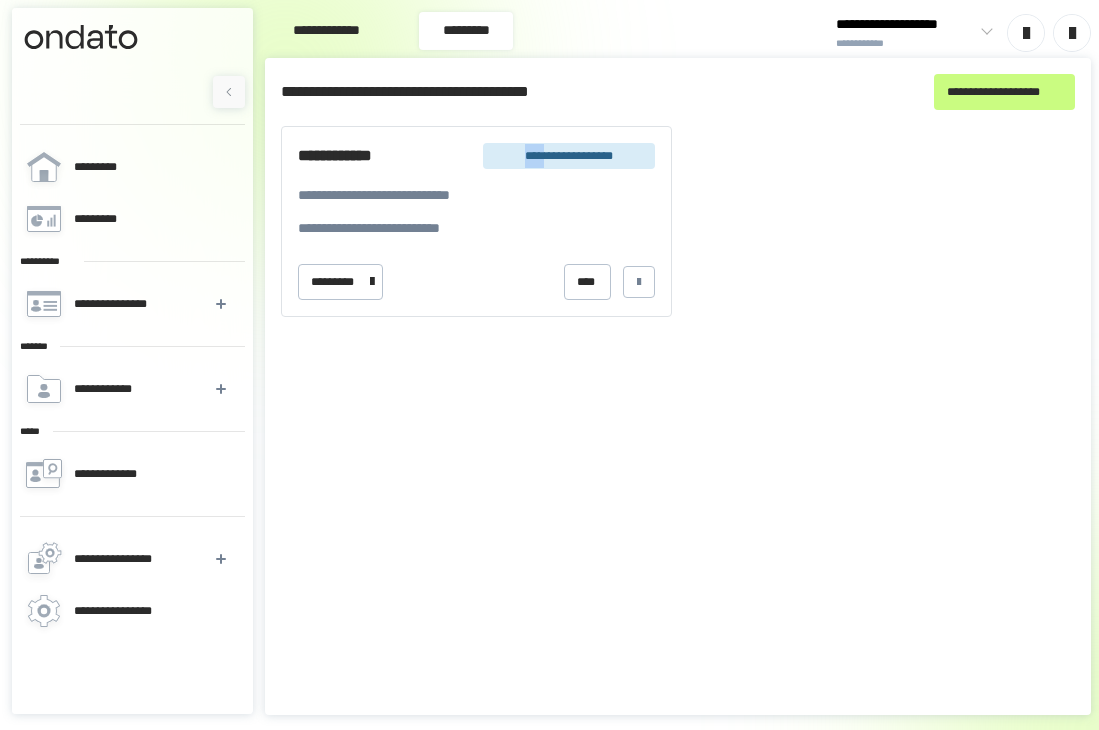 click on "**********" at bounding box center (569, 156) 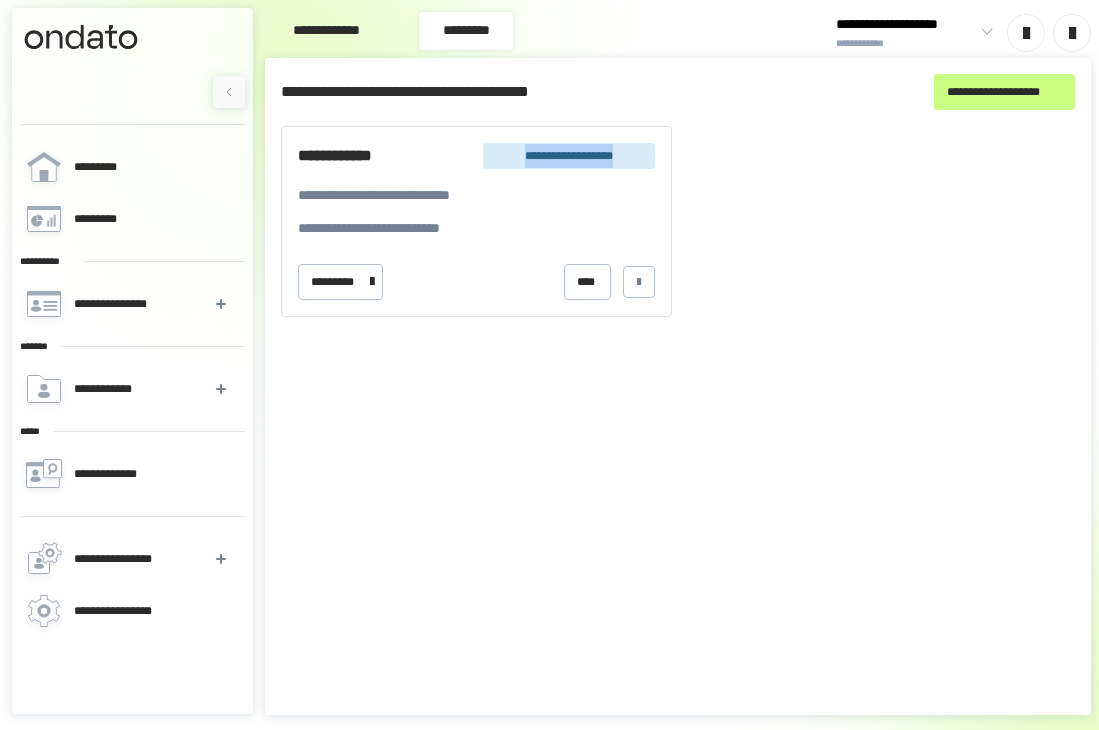 click on "**********" at bounding box center [569, 156] 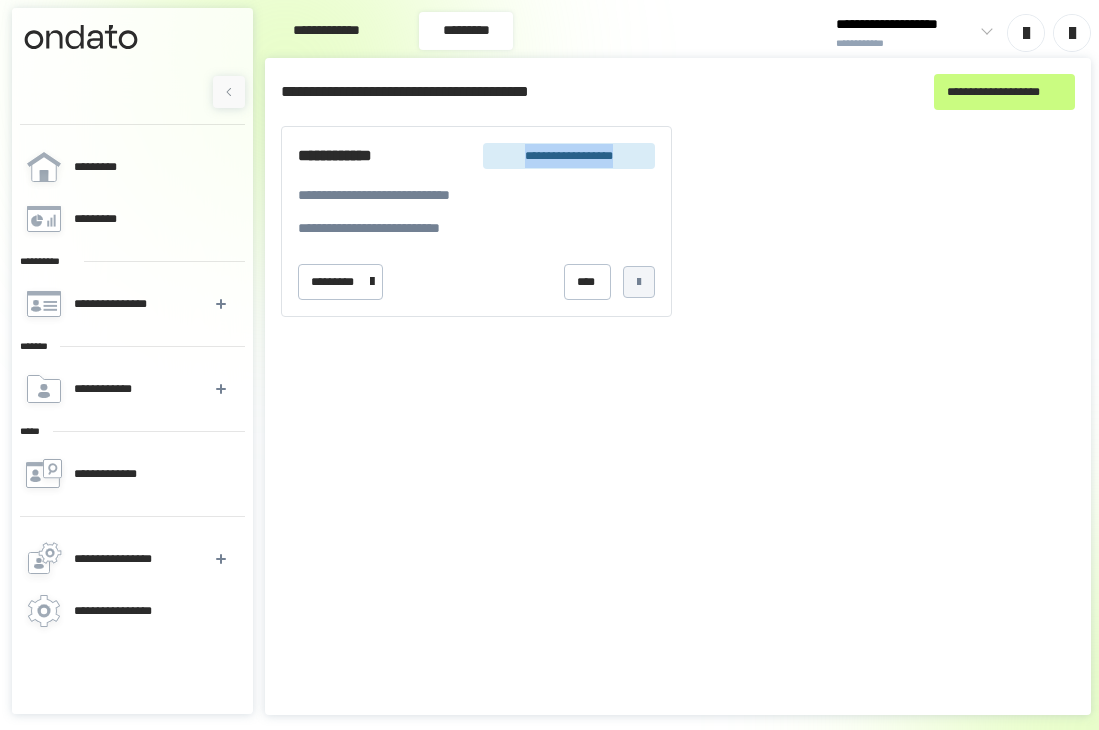 click at bounding box center (639, 282) 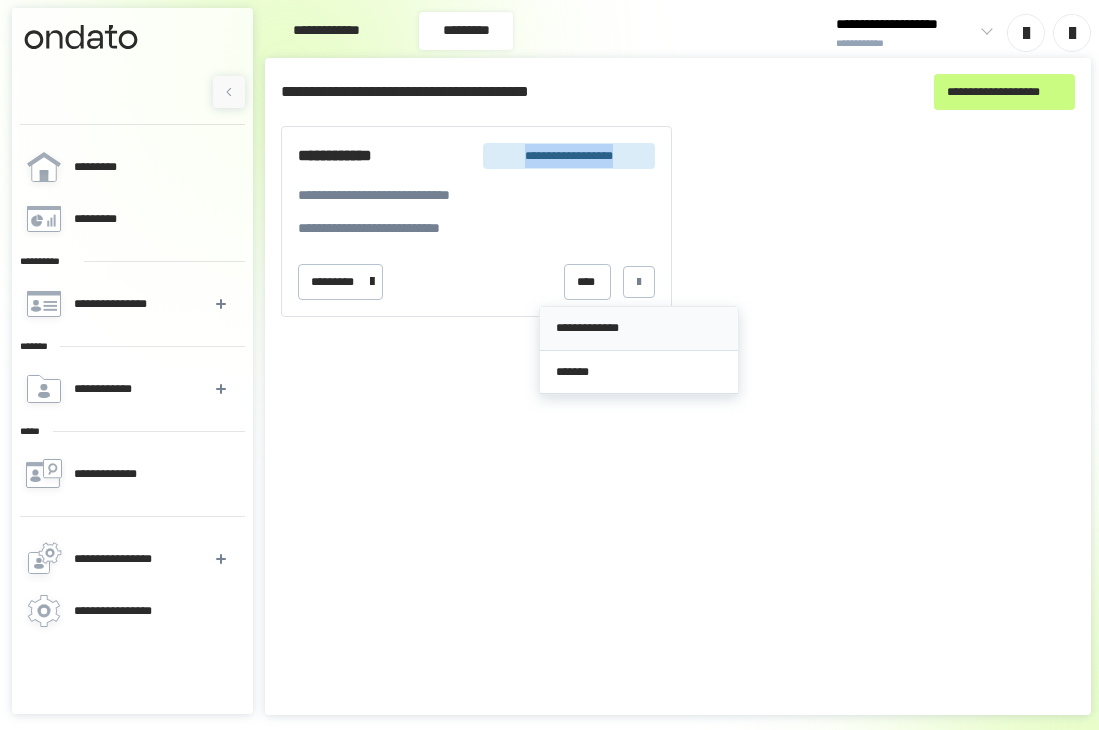 click on "**********" at bounding box center (639, 328) 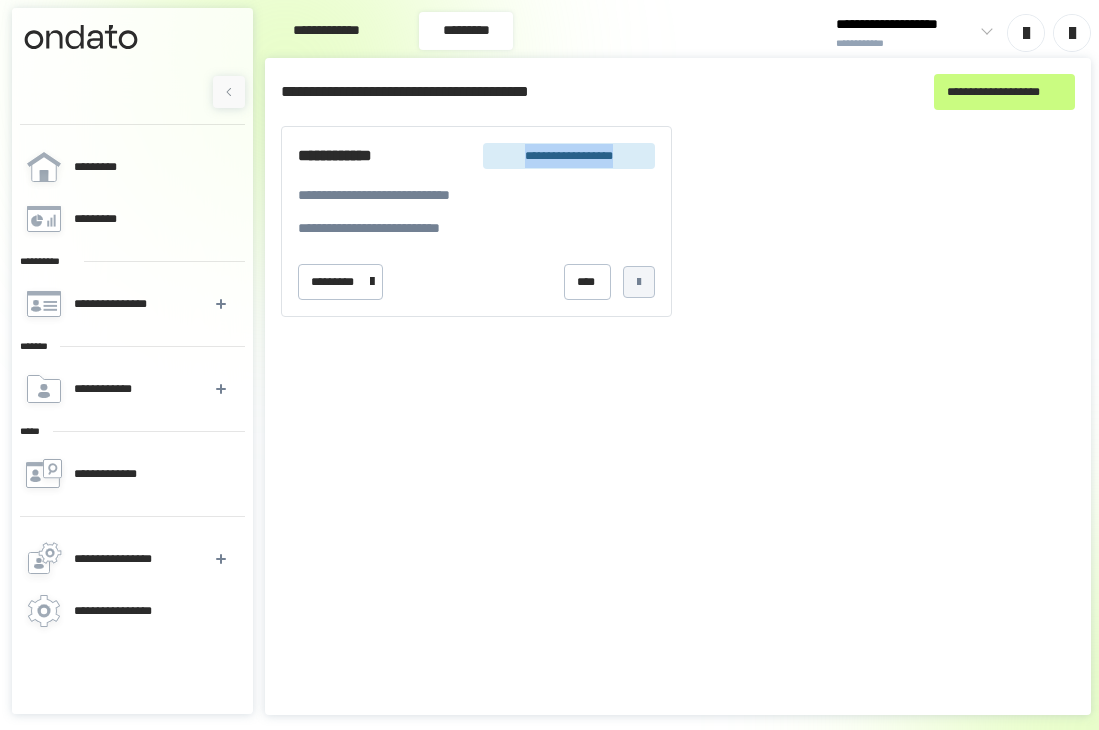click at bounding box center (639, 282) 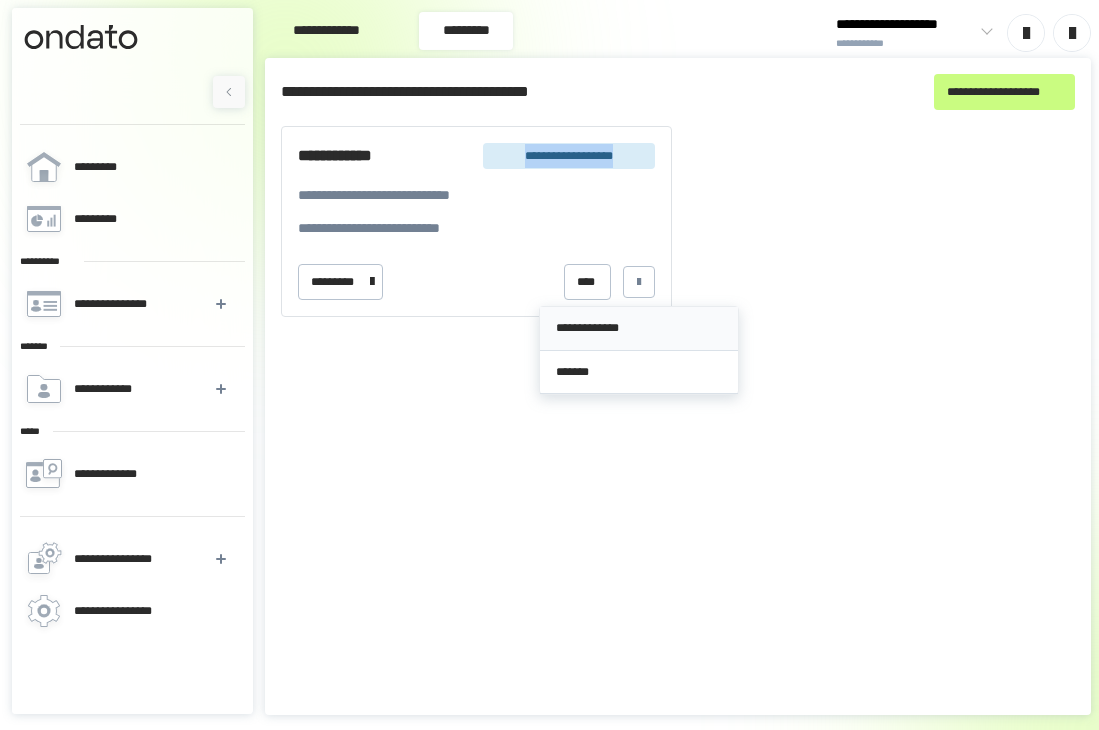 click on "**********" at bounding box center (639, 328) 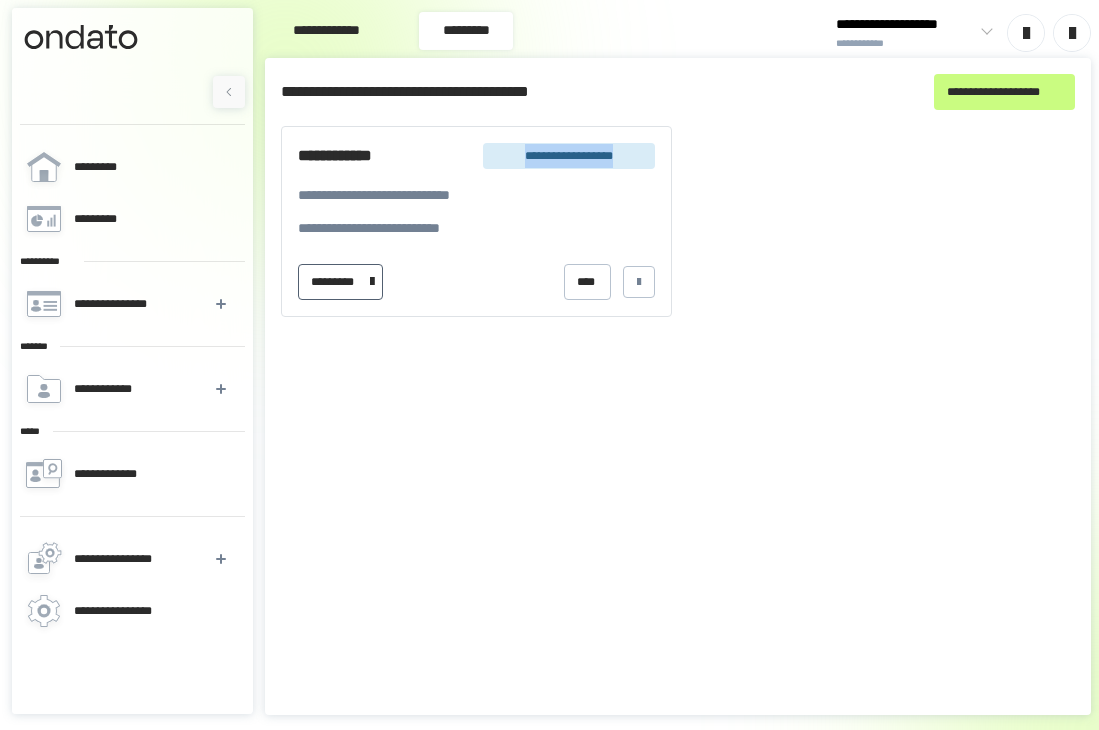 click at bounding box center (372, 282) 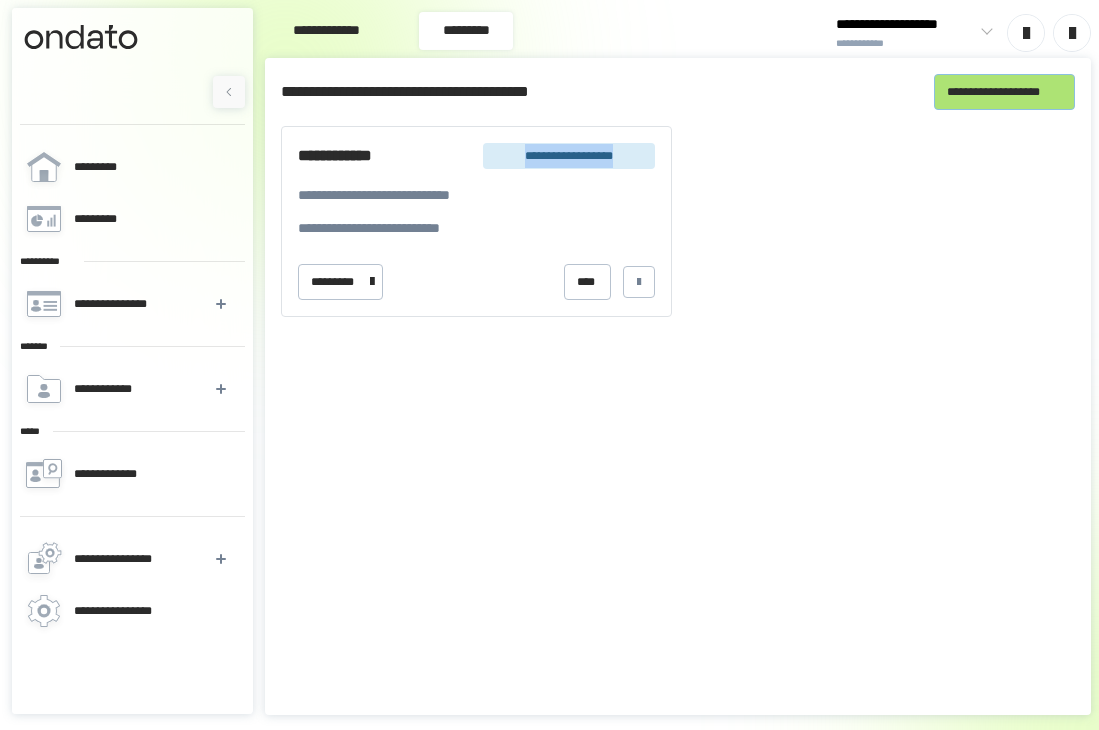 click on "**********" at bounding box center (1004, 92) 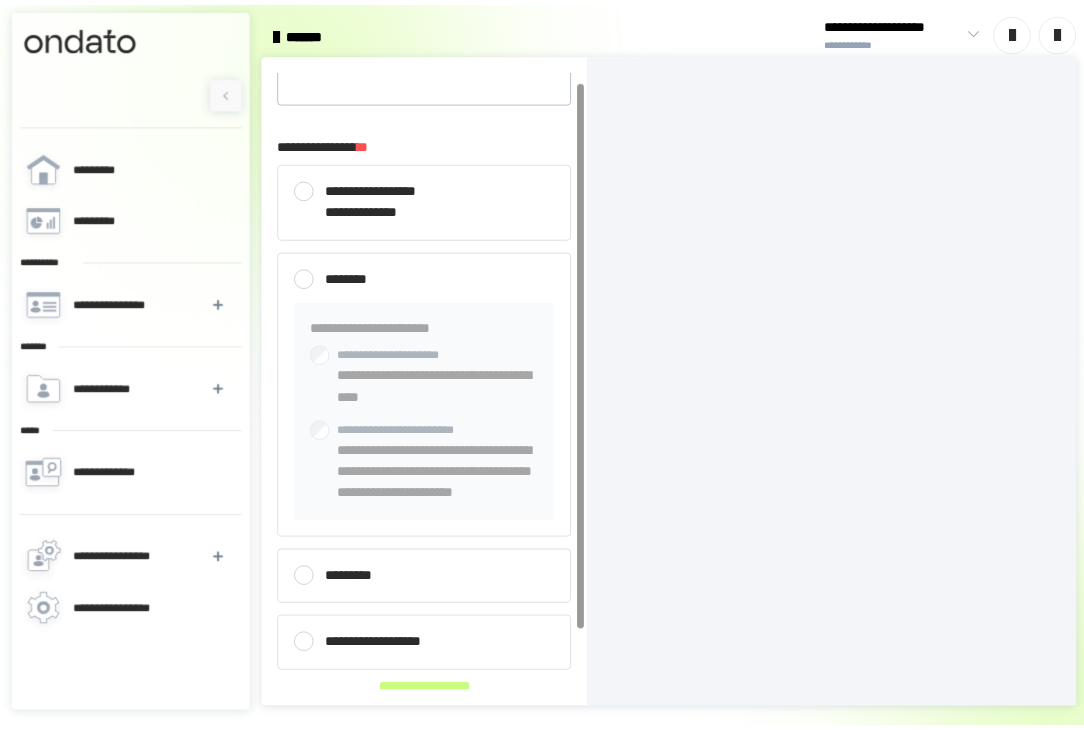 scroll, scrollTop: 0, scrollLeft: 0, axis: both 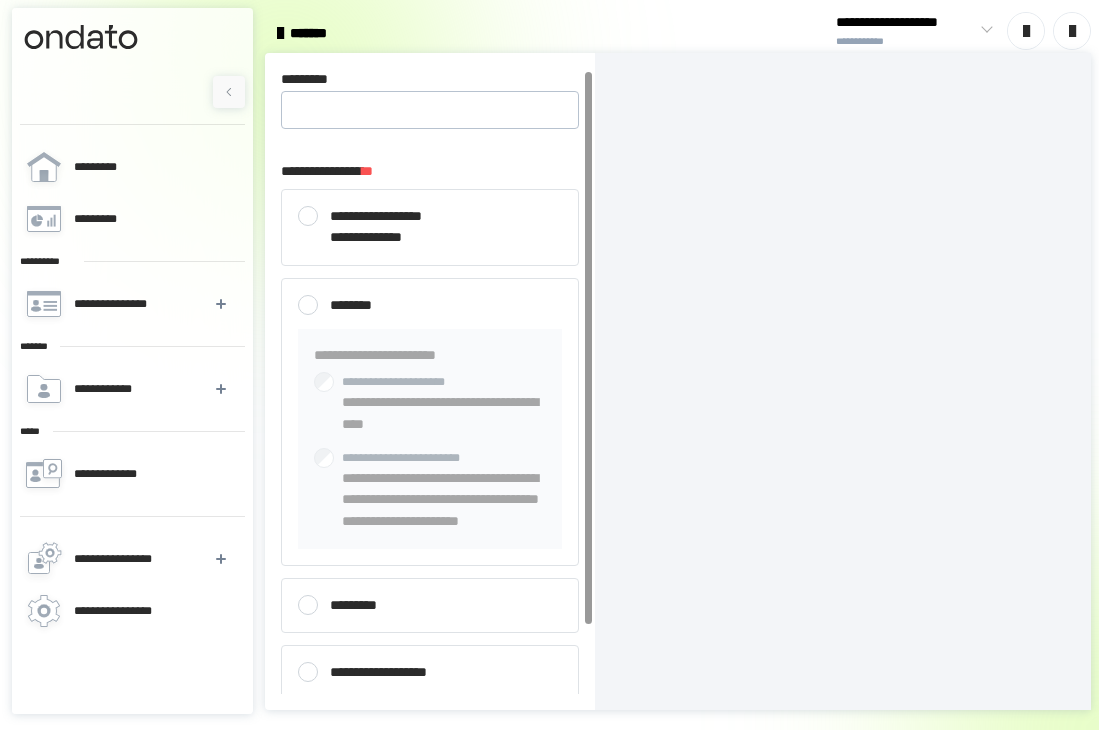 click at bounding box center (280, 33) 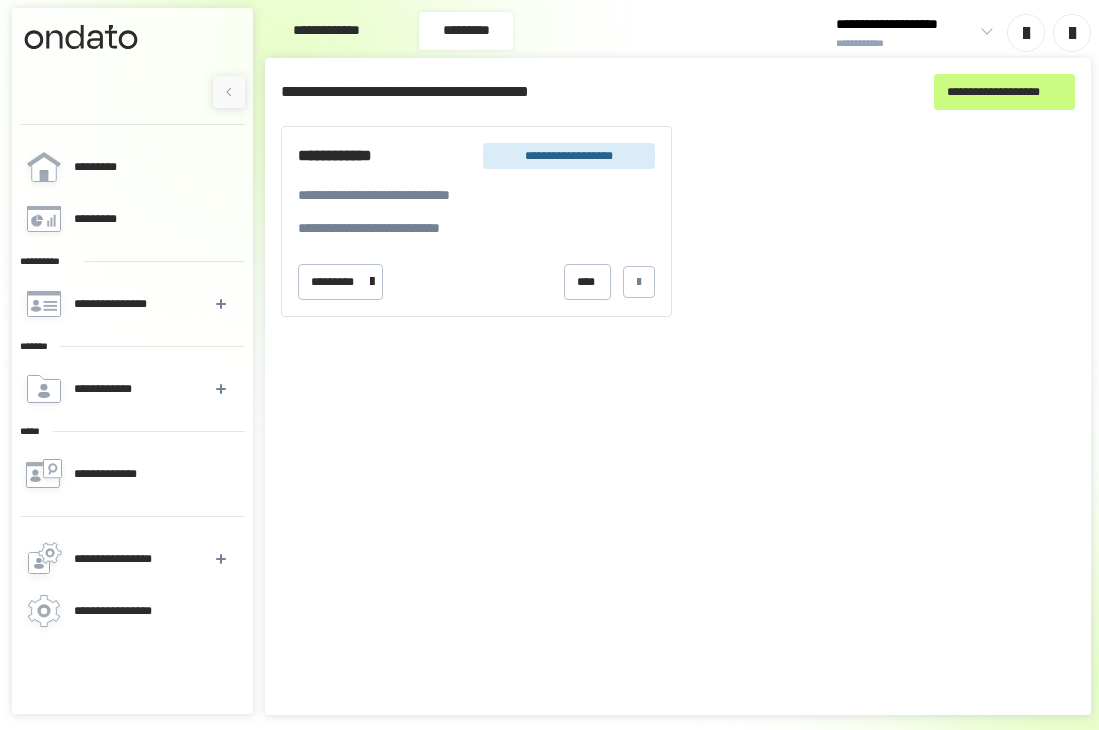 click on "**********" at bounding box center [569, 156] 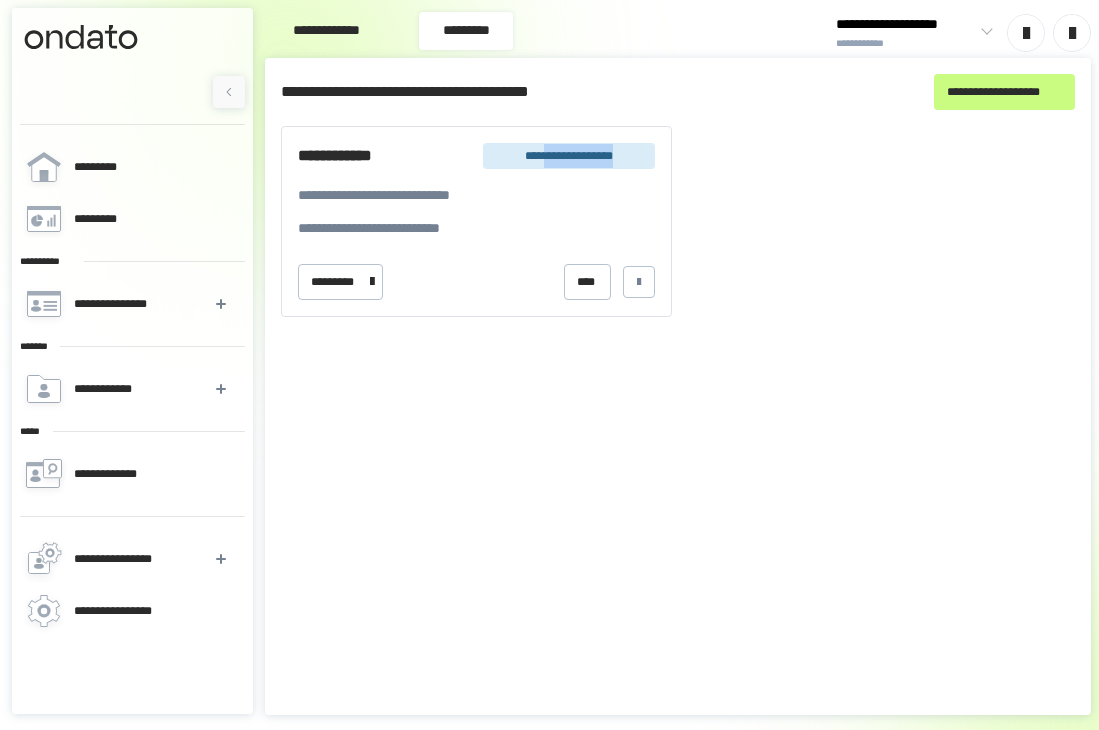 click on "**********" at bounding box center [569, 156] 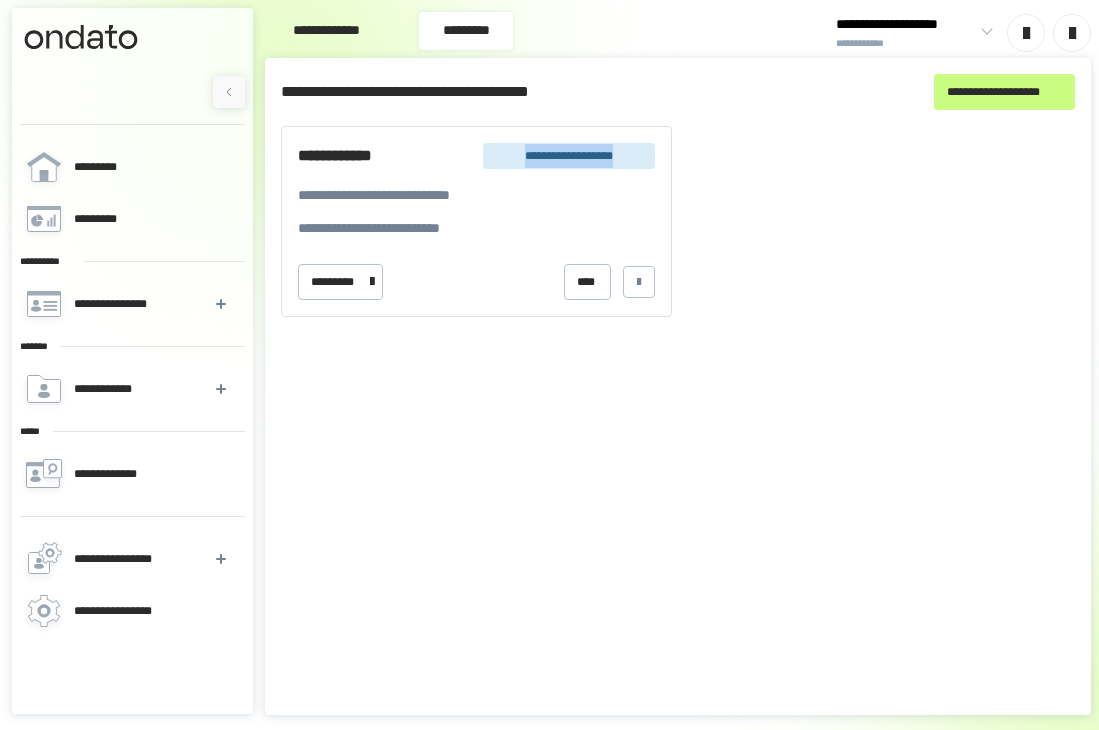 click on "**********" at bounding box center [569, 156] 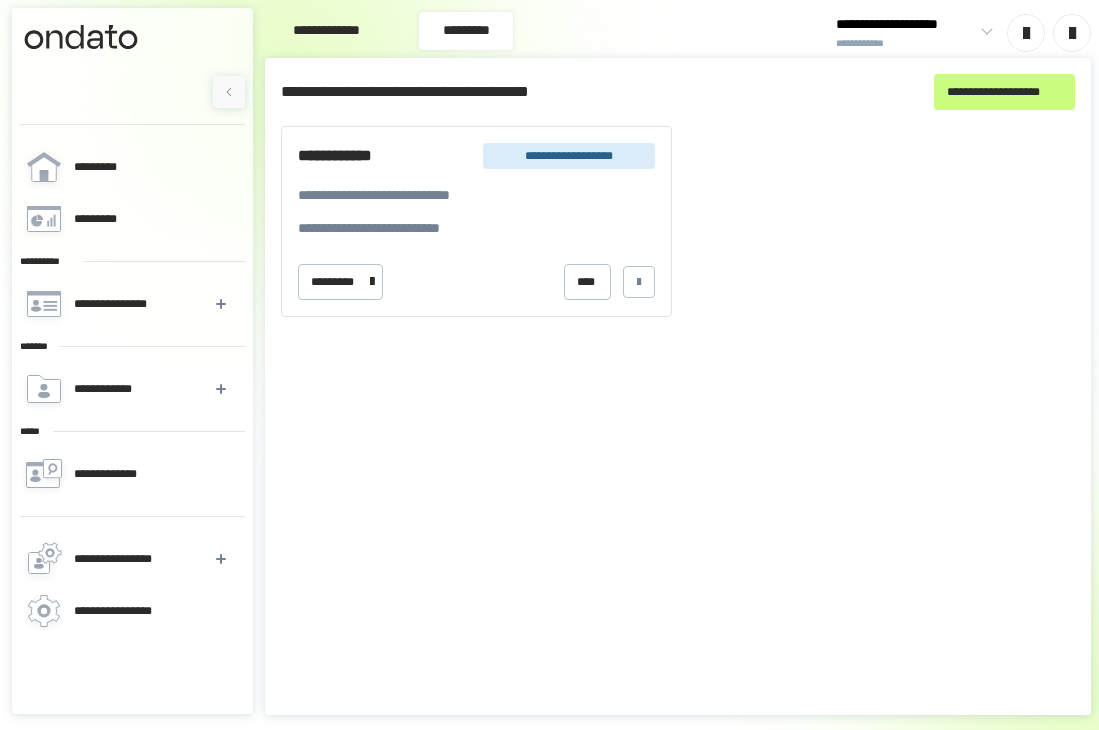 click on "**********" at bounding box center [476, 191] 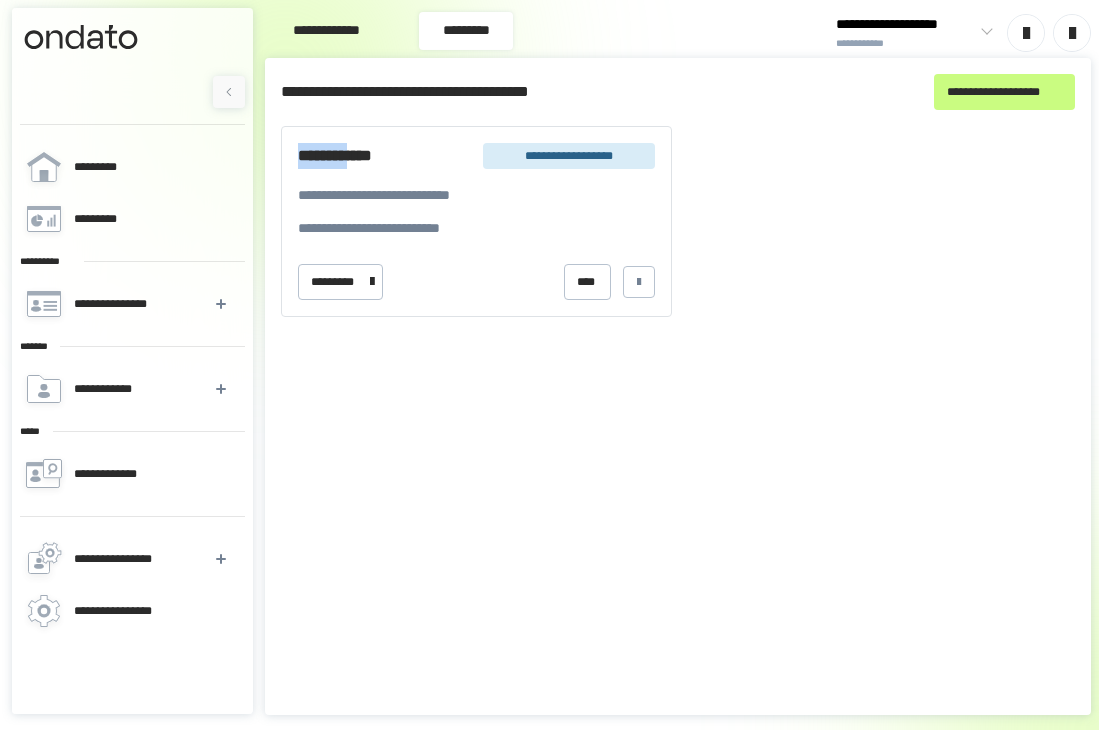 drag, startPoint x: 299, startPoint y: 154, endPoint x: 377, endPoint y: 157, distance: 78.05767 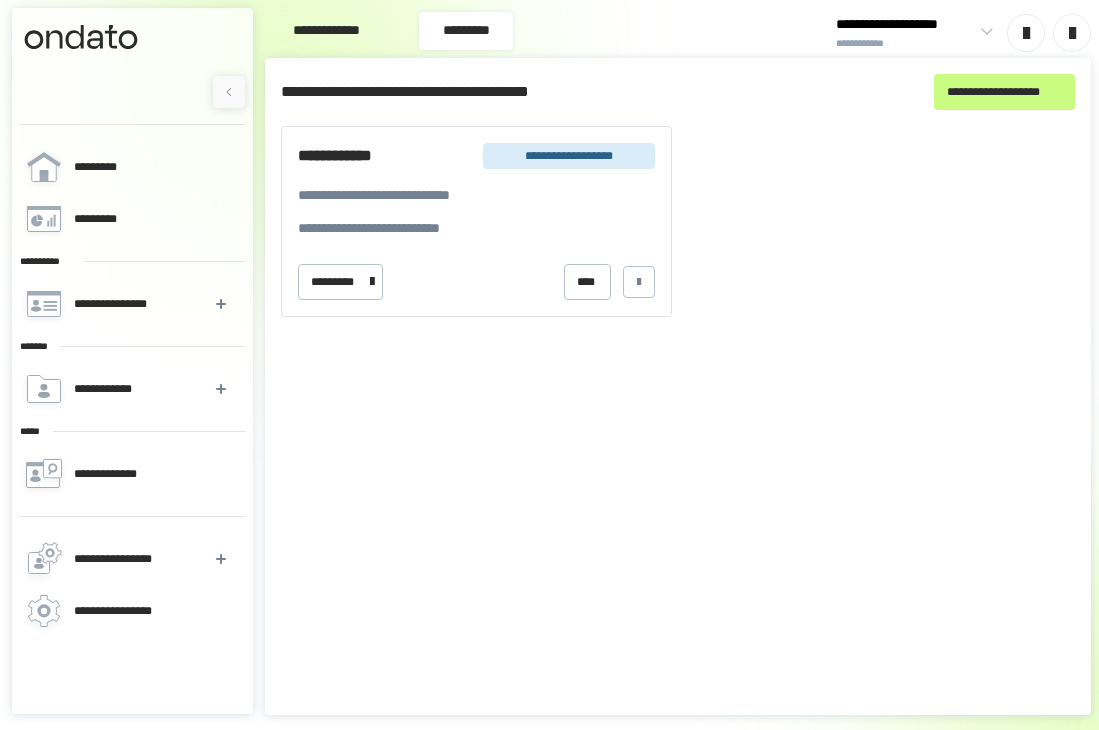 click on "**********" at bounding box center [412, 196] 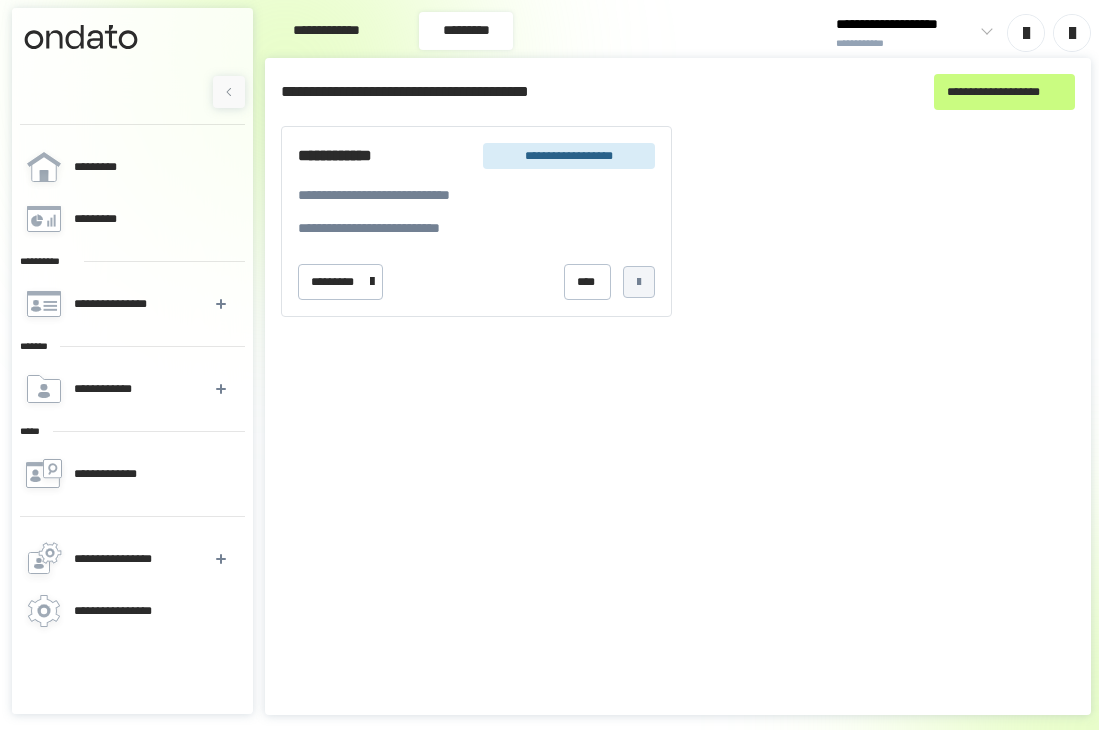 click at bounding box center [639, 282] 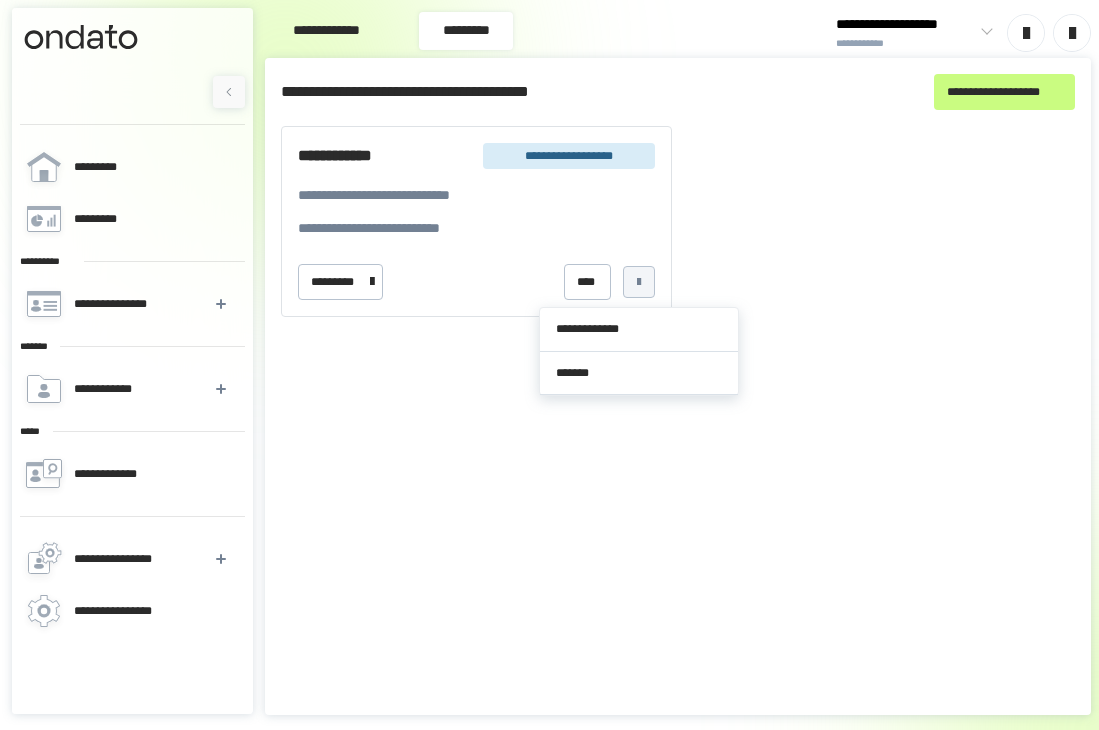 click at bounding box center (639, 282) 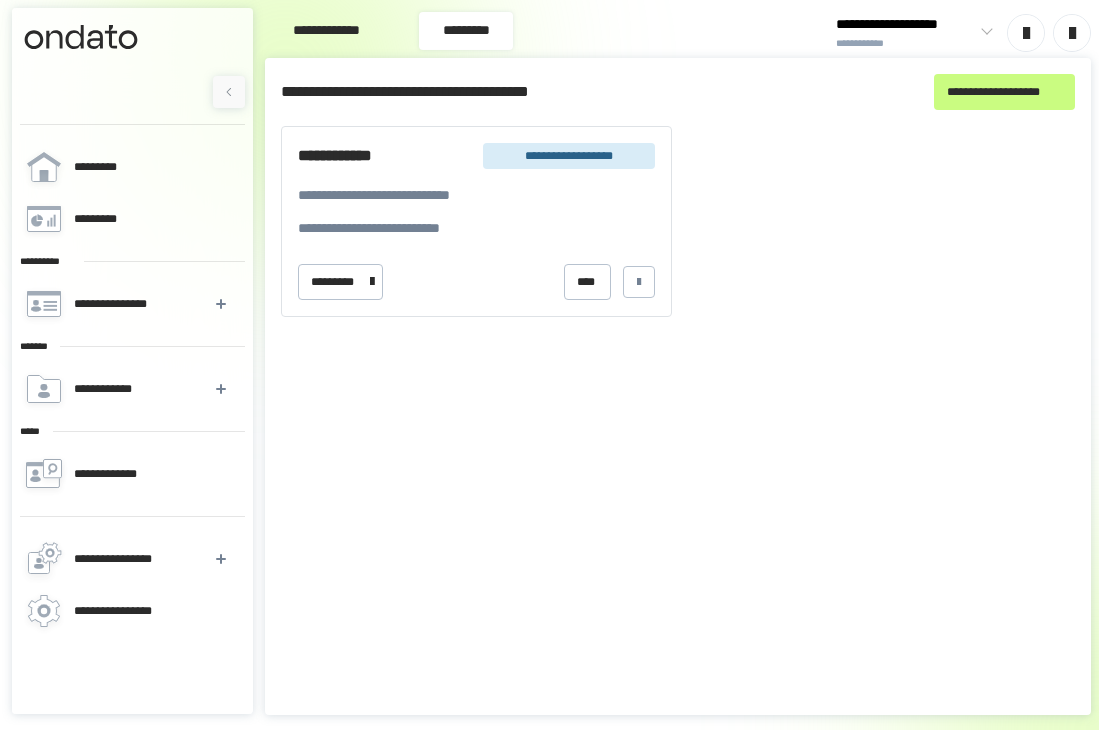 click on "*********" at bounding box center (466, 31) 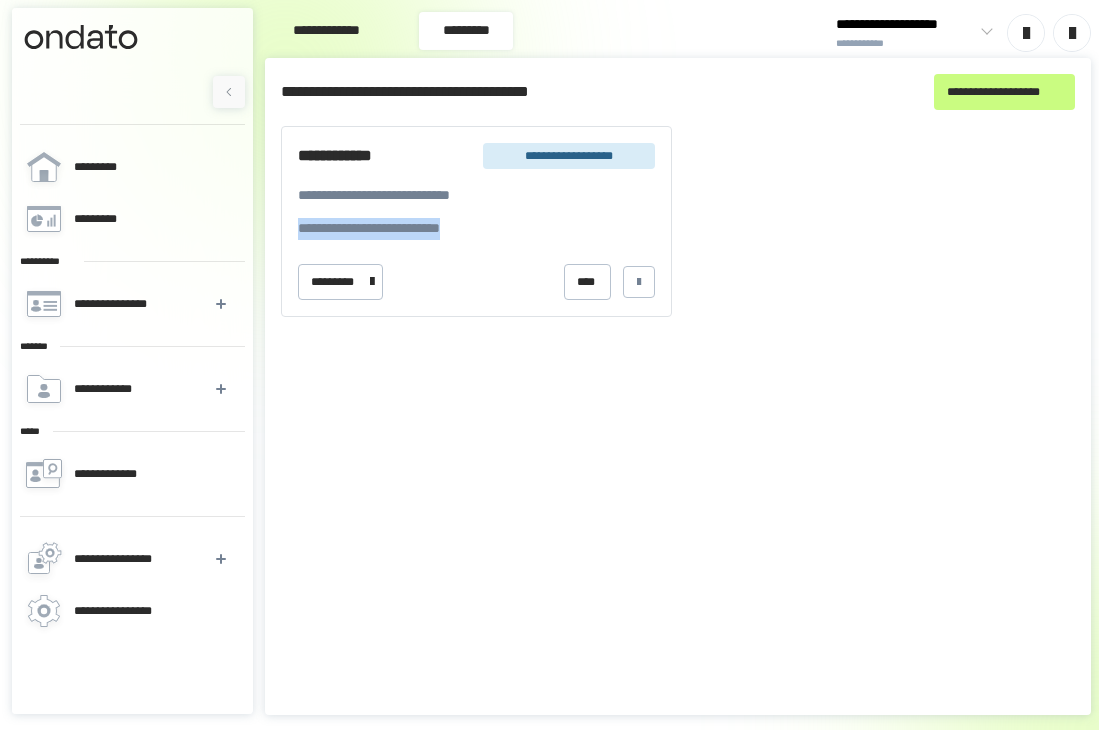 drag, startPoint x: 295, startPoint y: 220, endPoint x: 546, endPoint y: 236, distance: 251.50945 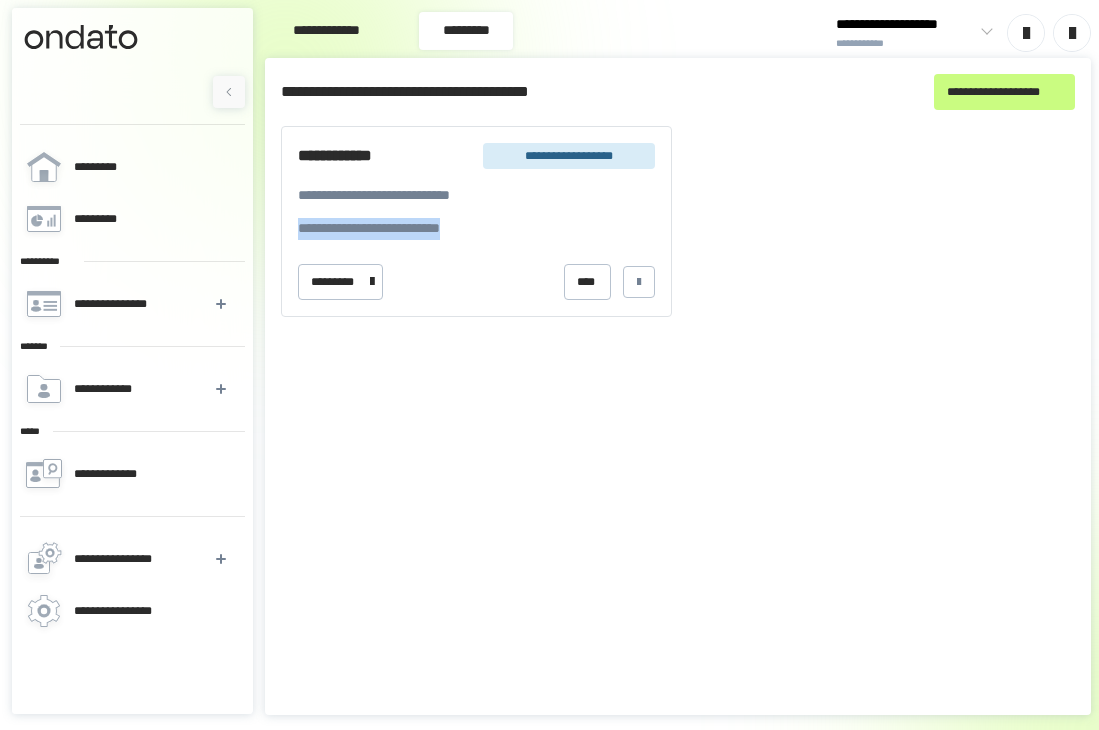 click on "**********" at bounding box center [405, 229] 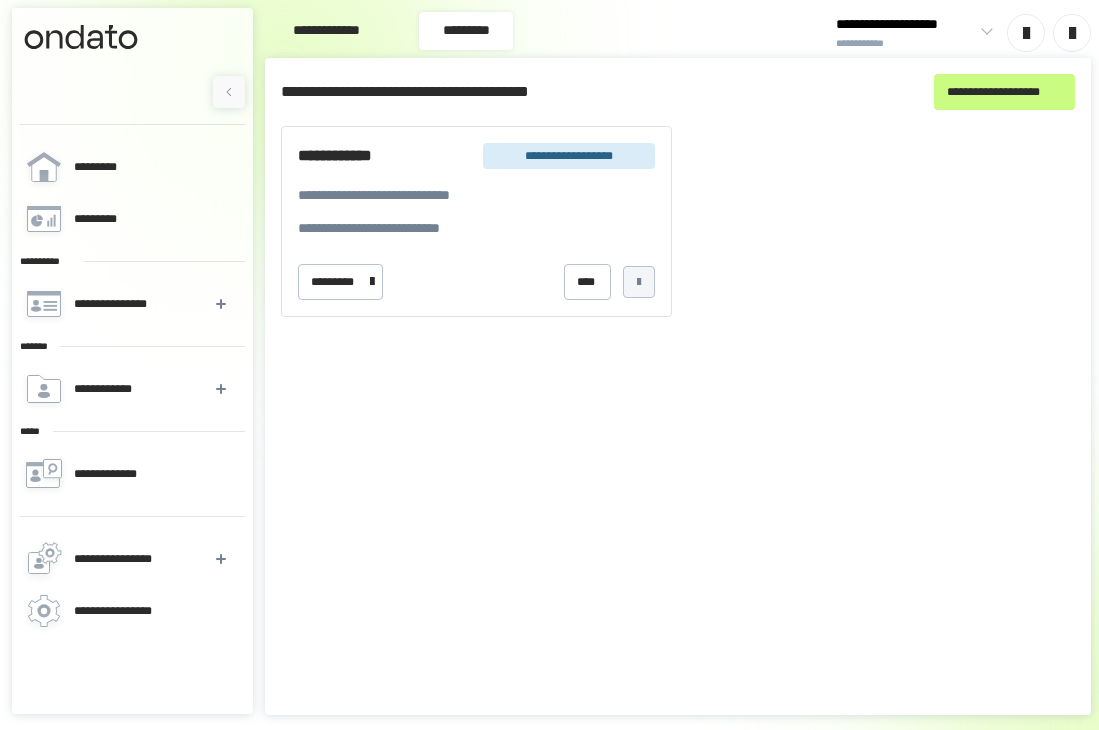 click at bounding box center (639, 282) 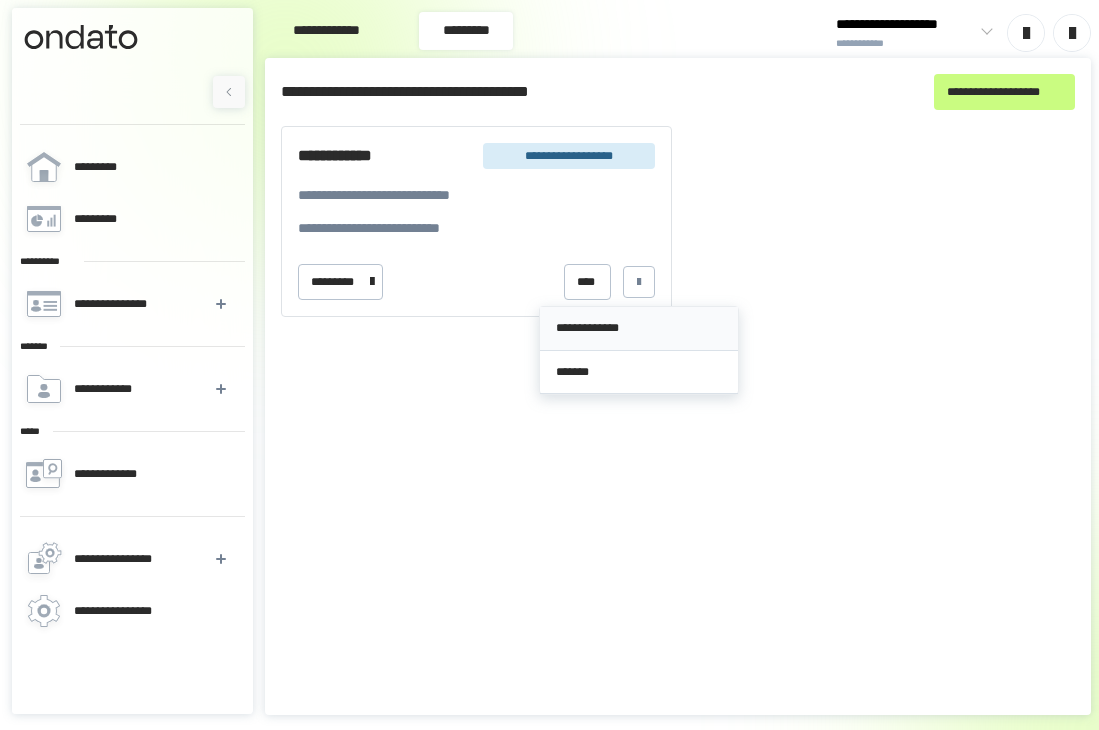 click on "**********" at bounding box center [639, 328] 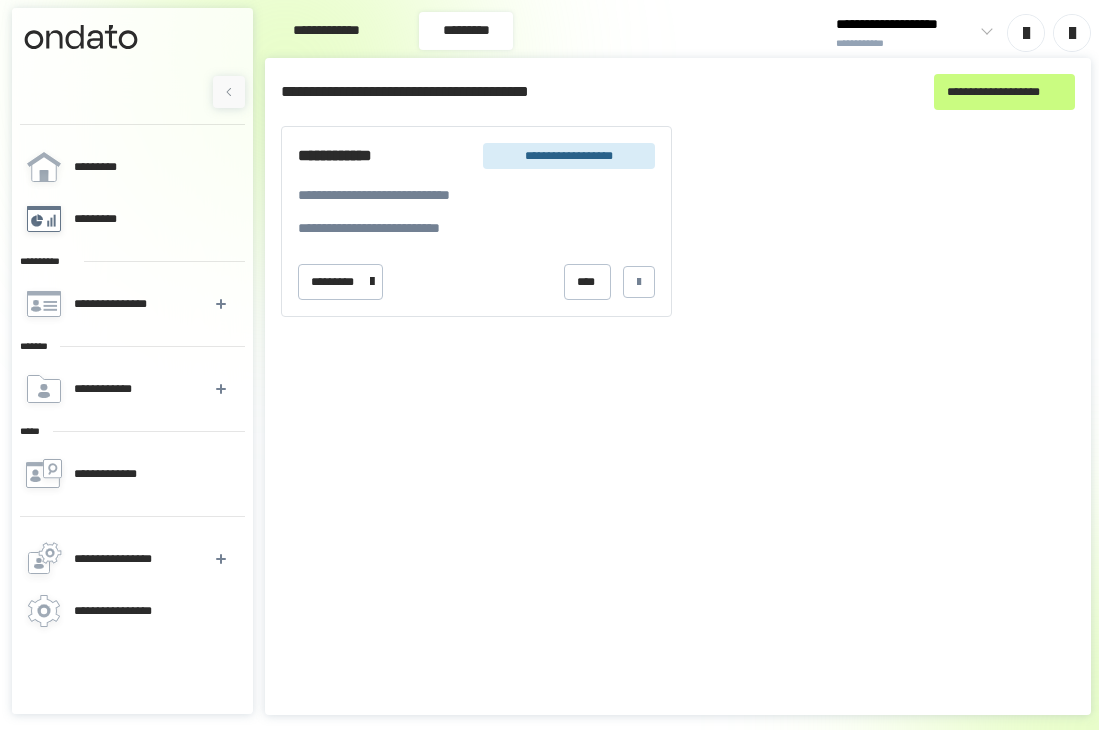 click on "*********" at bounding box center (131, 219) 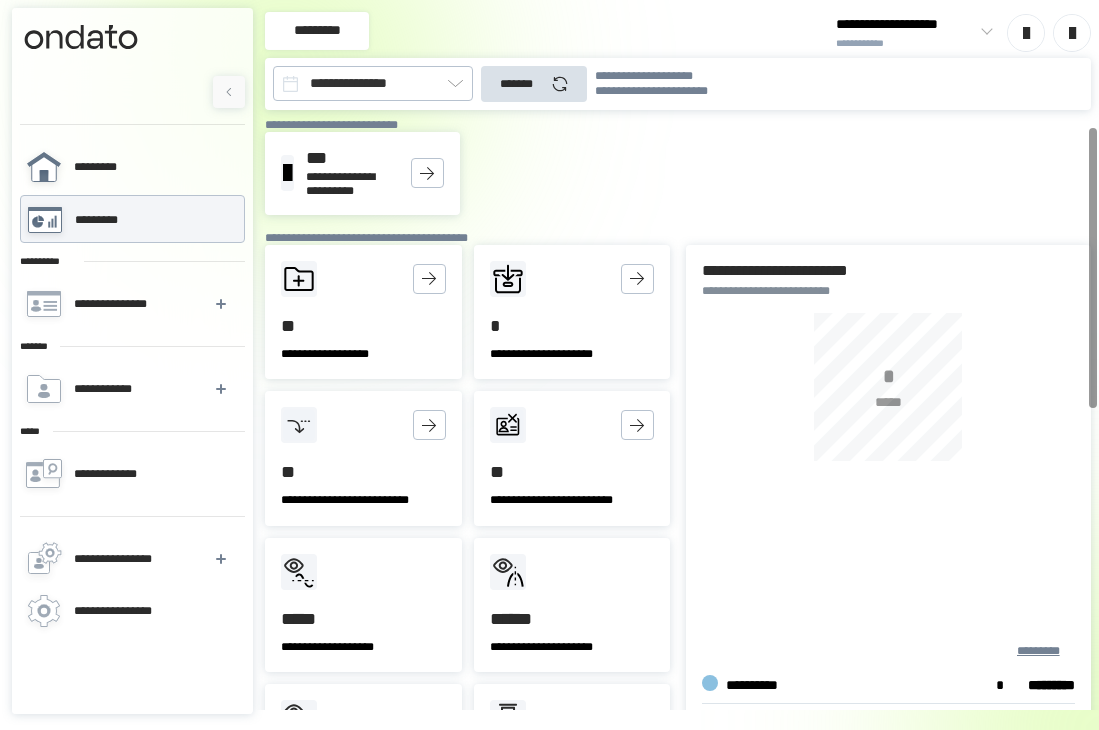 click on "*********" at bounding box center [131, 167] 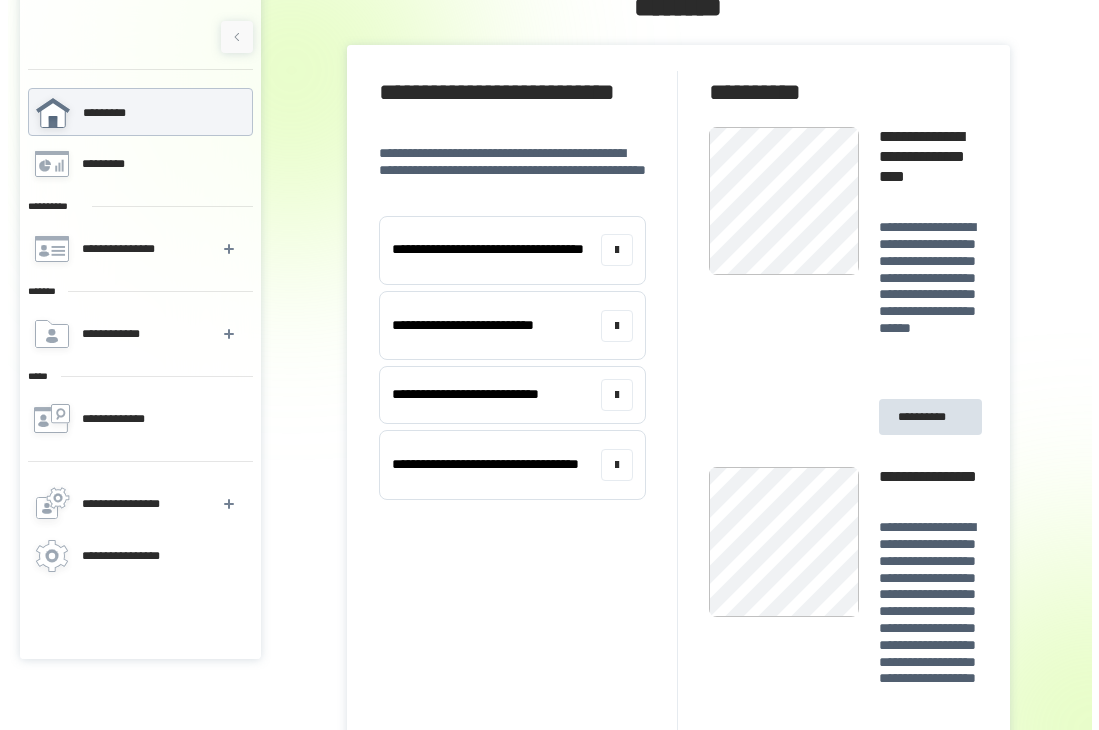 scroll, scrollTop: 0, scrollLeft: 0, axis: both 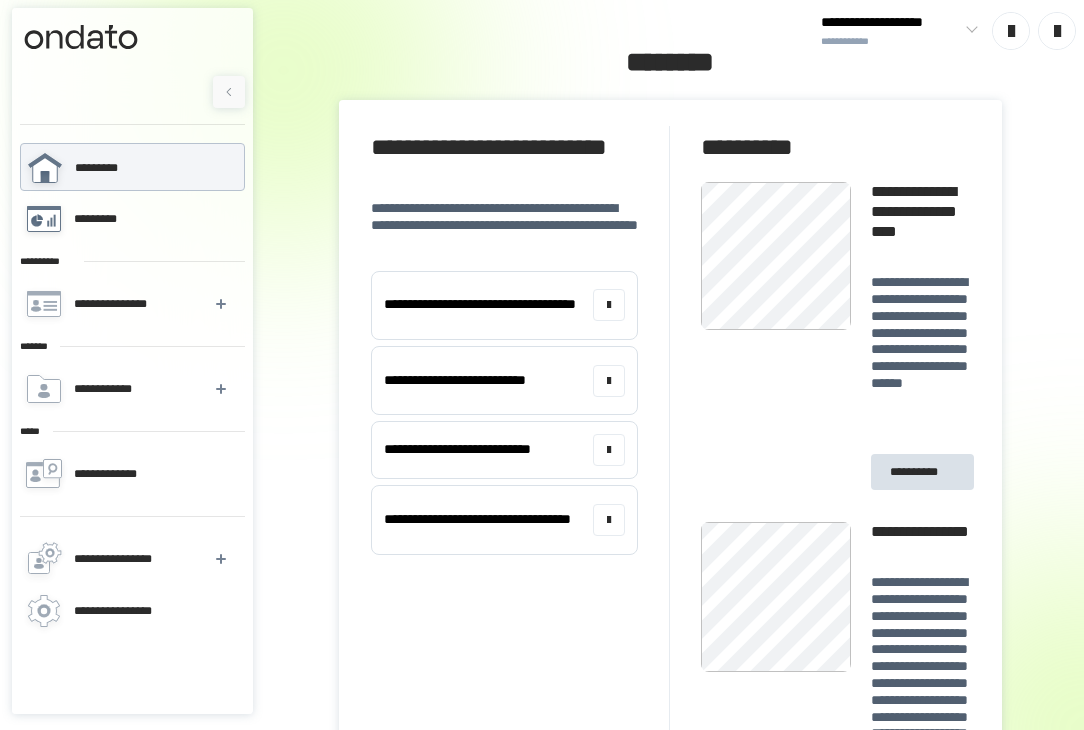 click on "*********" at bounding box center [132, 219] 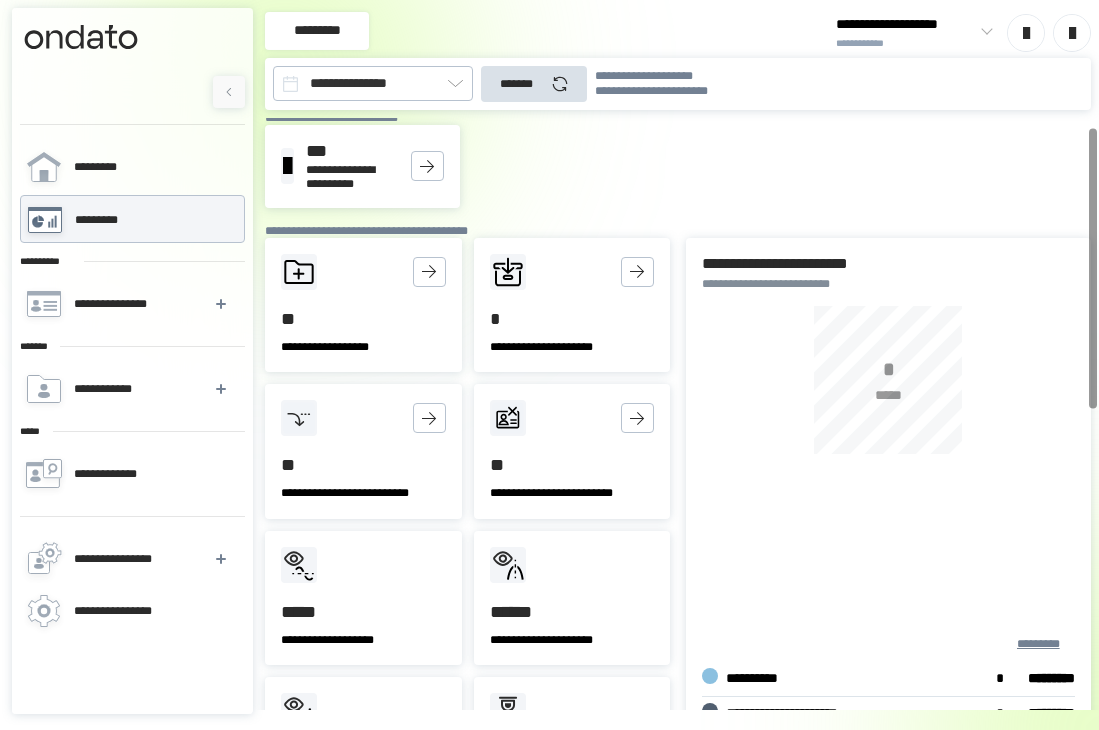 scroll, scrollTop: 0, scrollLeft: 0, axis: both 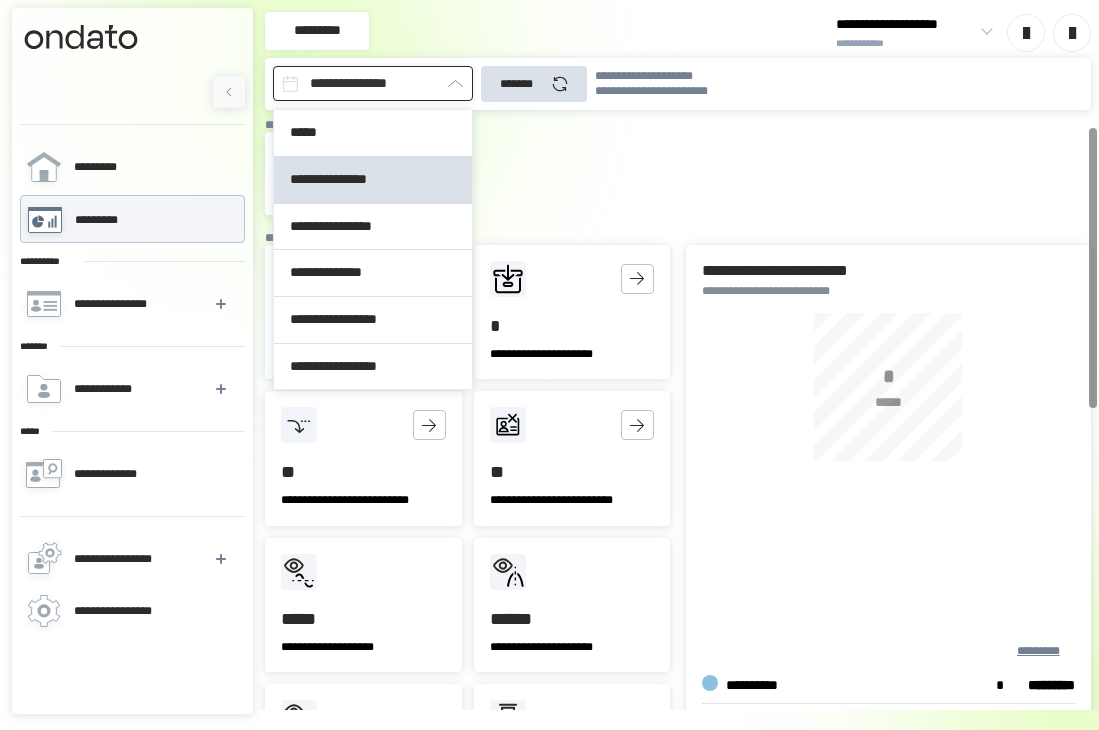 click on "**********" at bounding box center [373, 83] 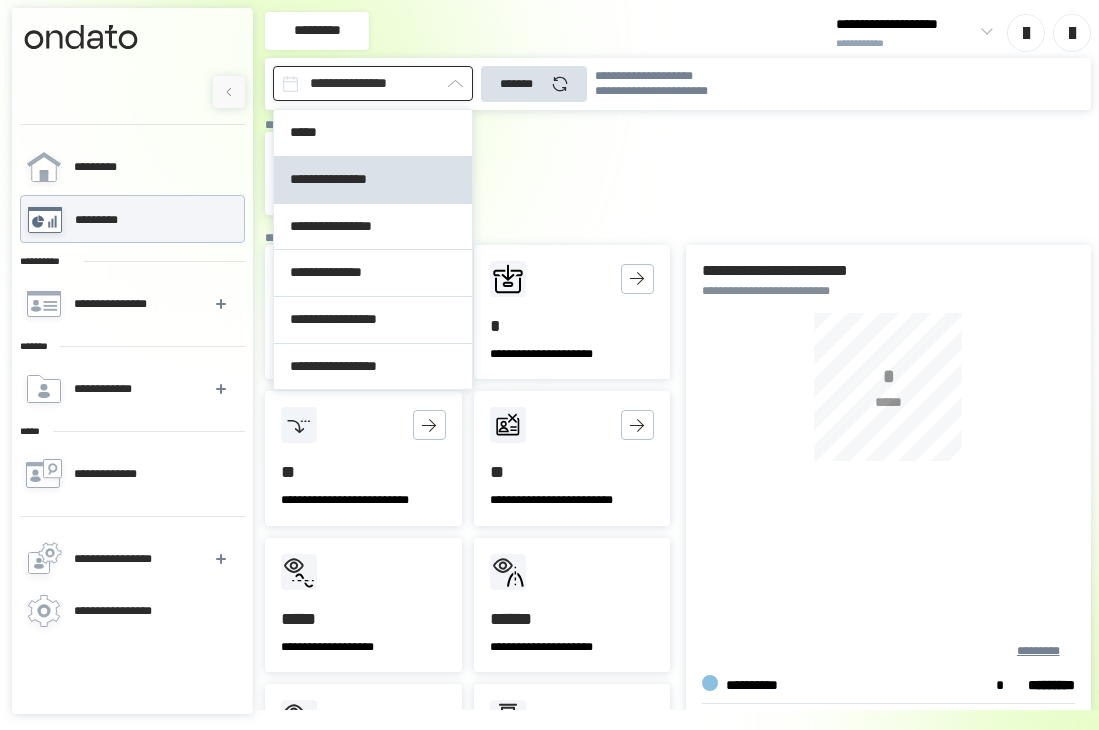 click on "**********" at bounding box center (373, 83) 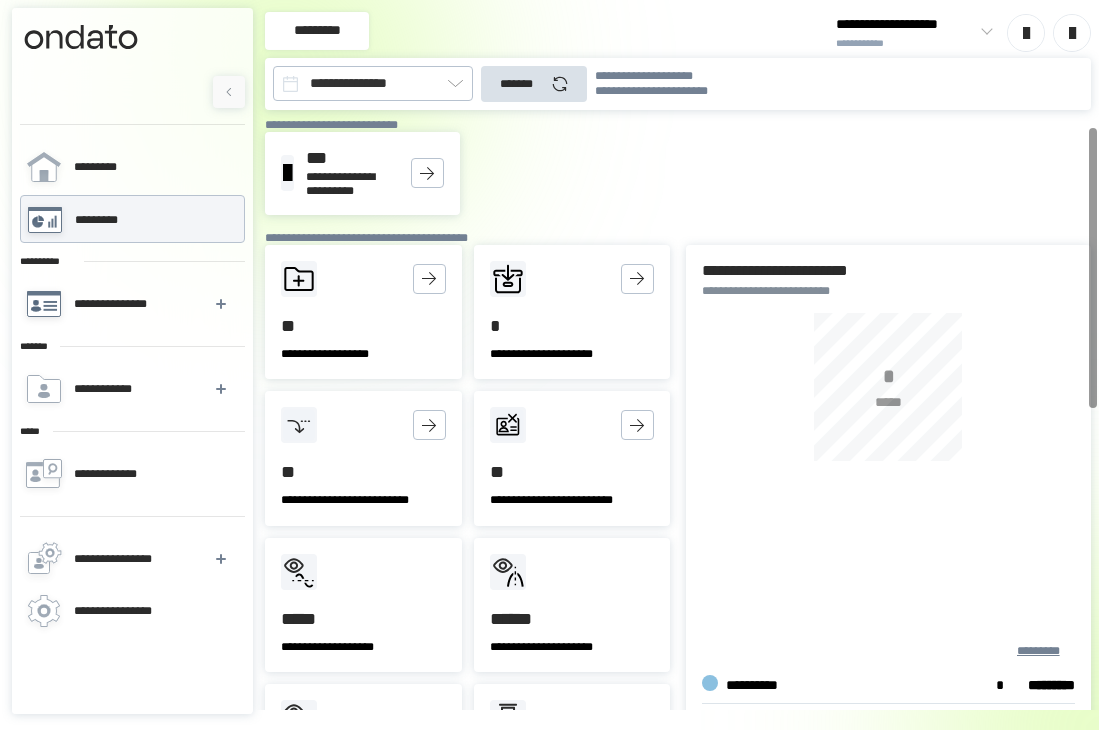 click on "**********" at bounding box center (131, 304) 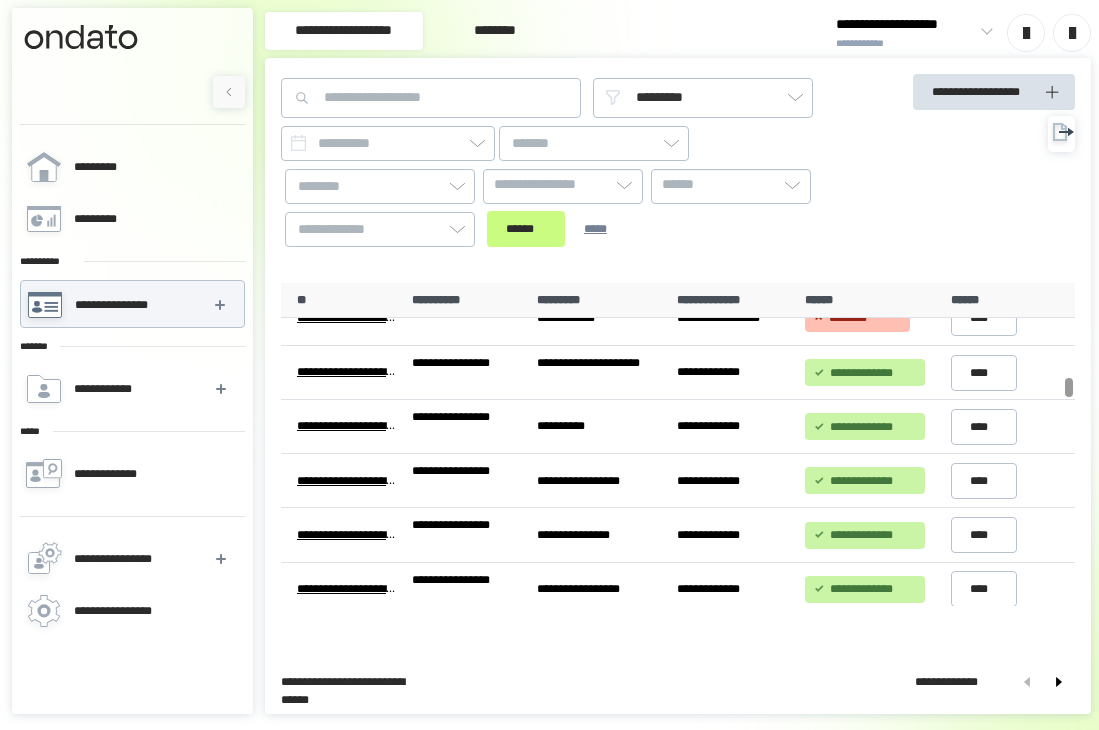 scroll, scrollTop: 1600, scrollLeft: 0, axis: vertical 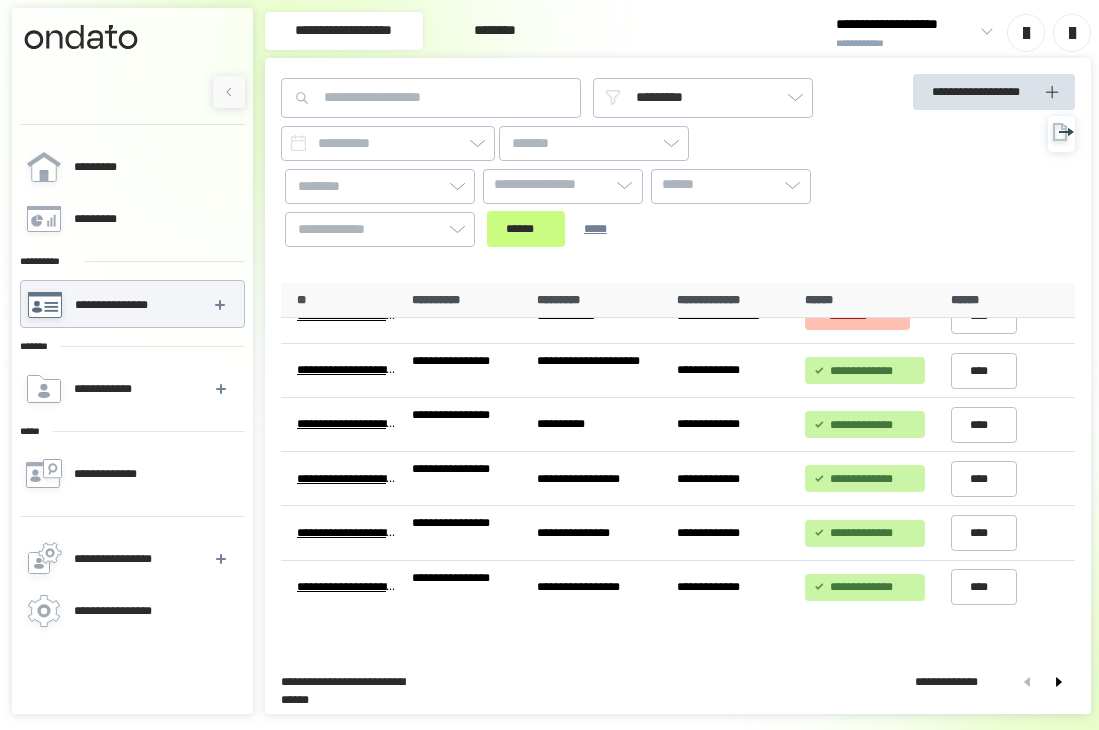 click on "**********" at bounding box center [913, 32] 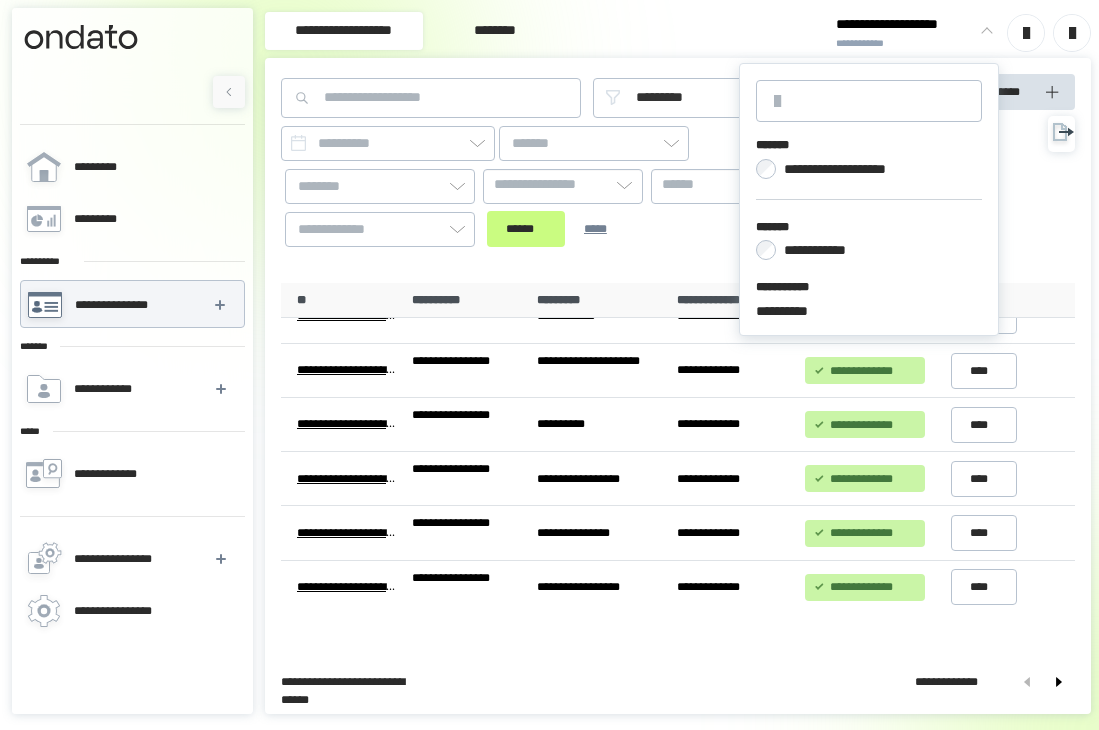 click on "**********" at bounding box center [913, 32] 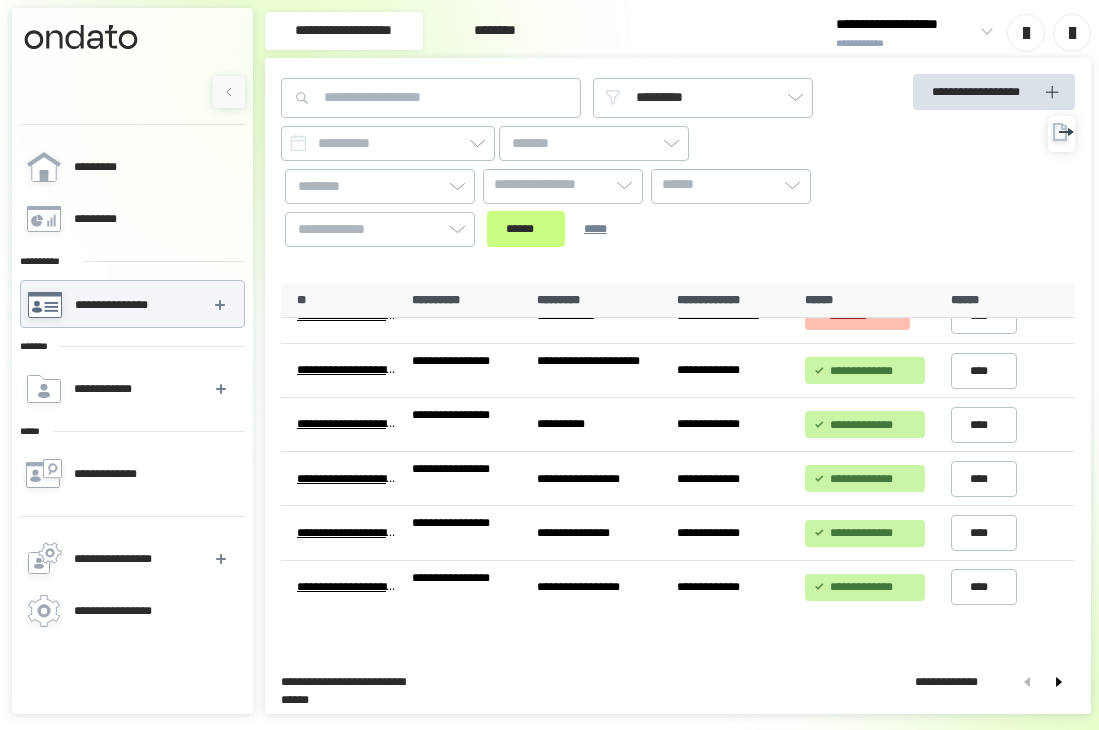 click at bounding box center (1072, 33) 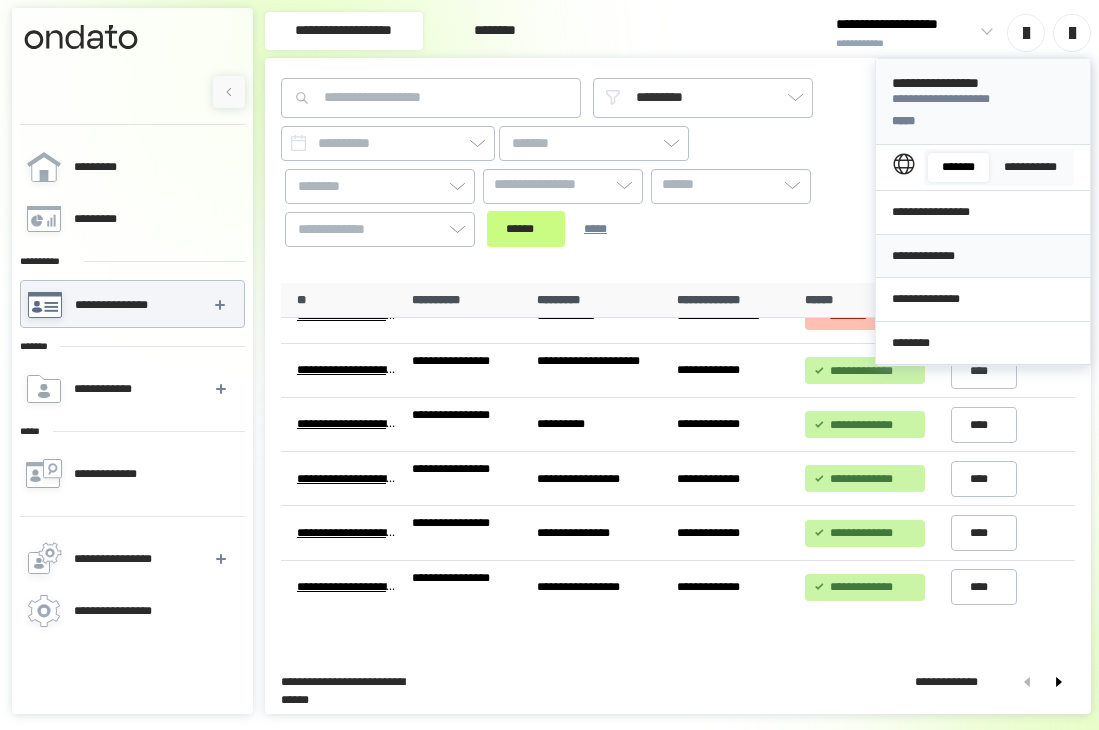 click on "**********" at bounding box center [983, 256] 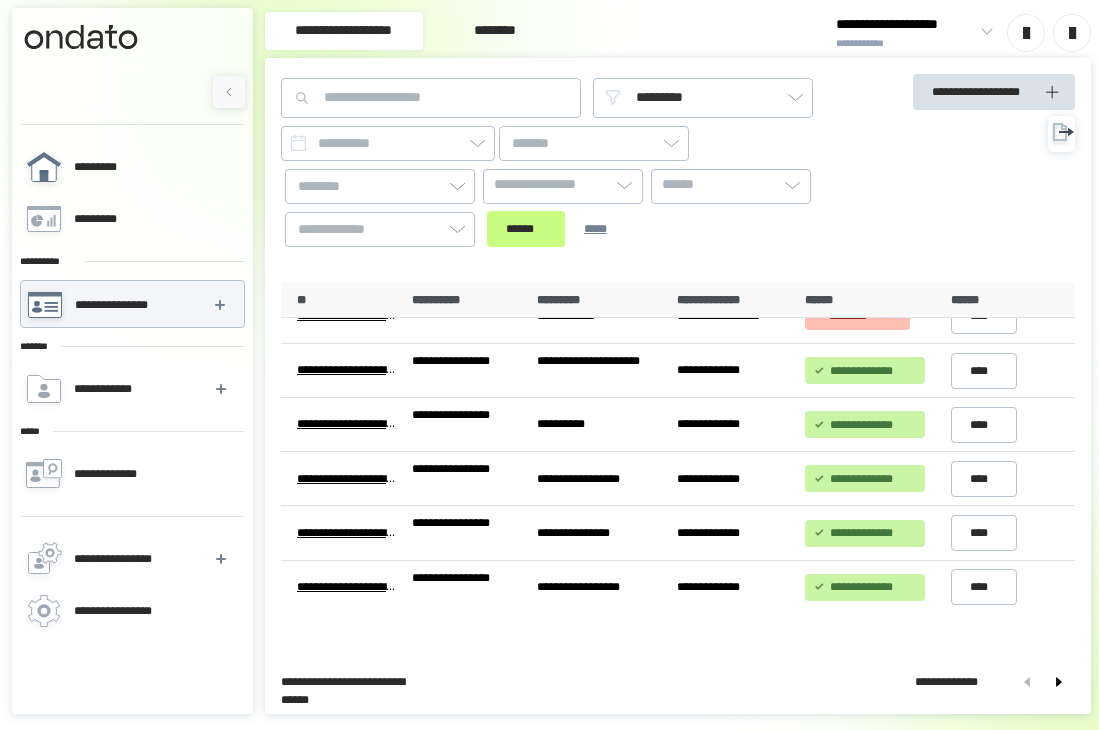 click on "*********" at bounding box center (131, 167) 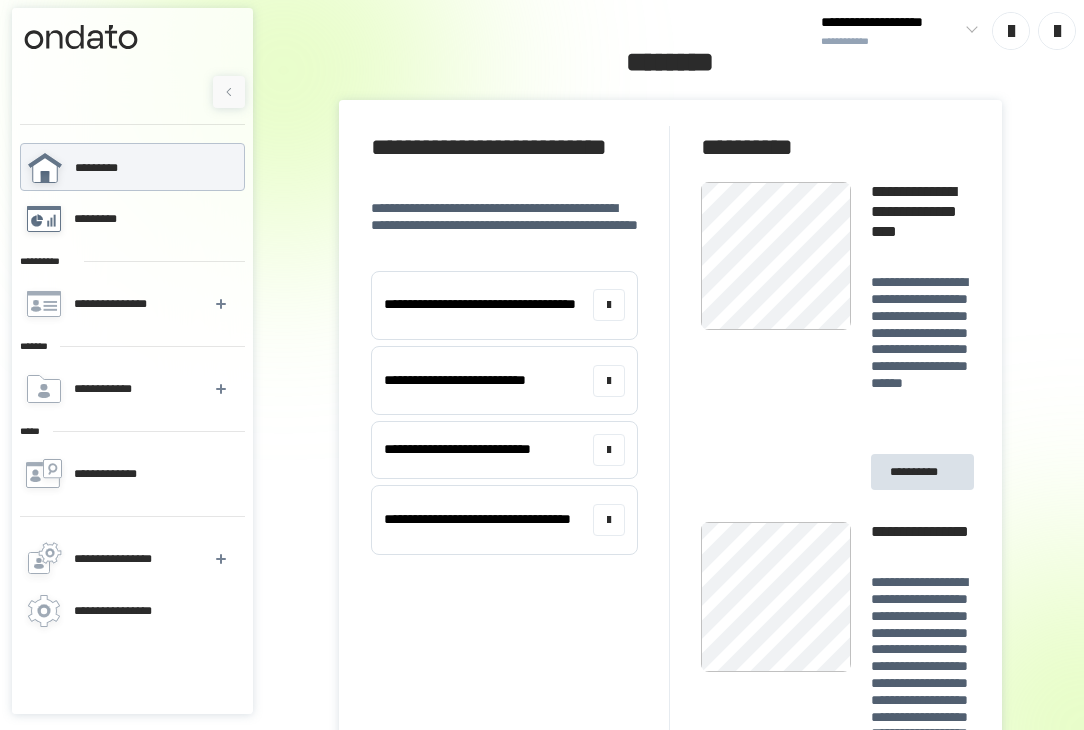 click on "*********" at bounding box center (131, 219) 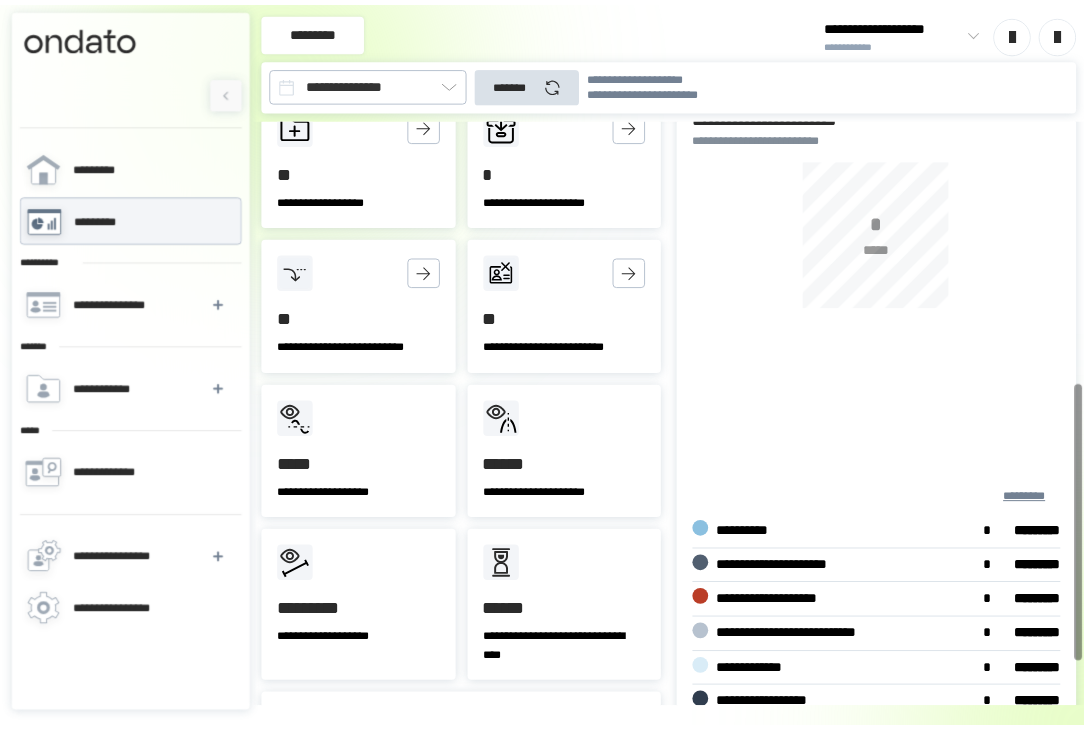 scroll, scrollTop: 617, scrollLeft: 0, axis: vertical 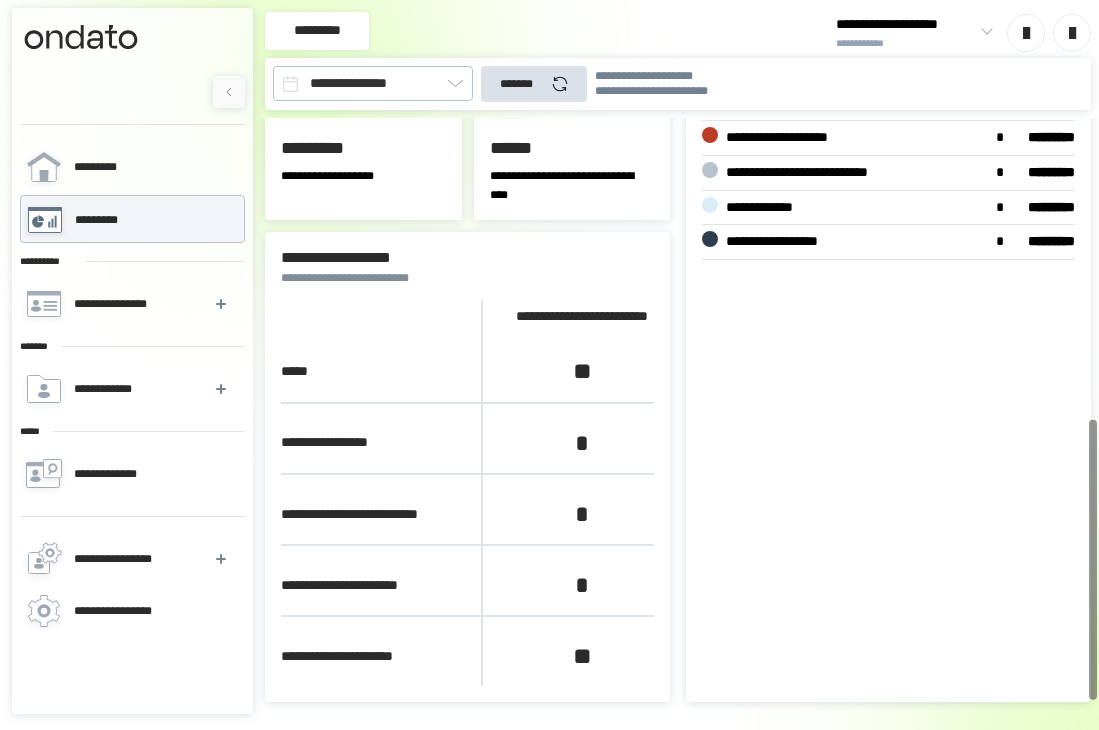 click on "**********" at bounding box center (801, 138) 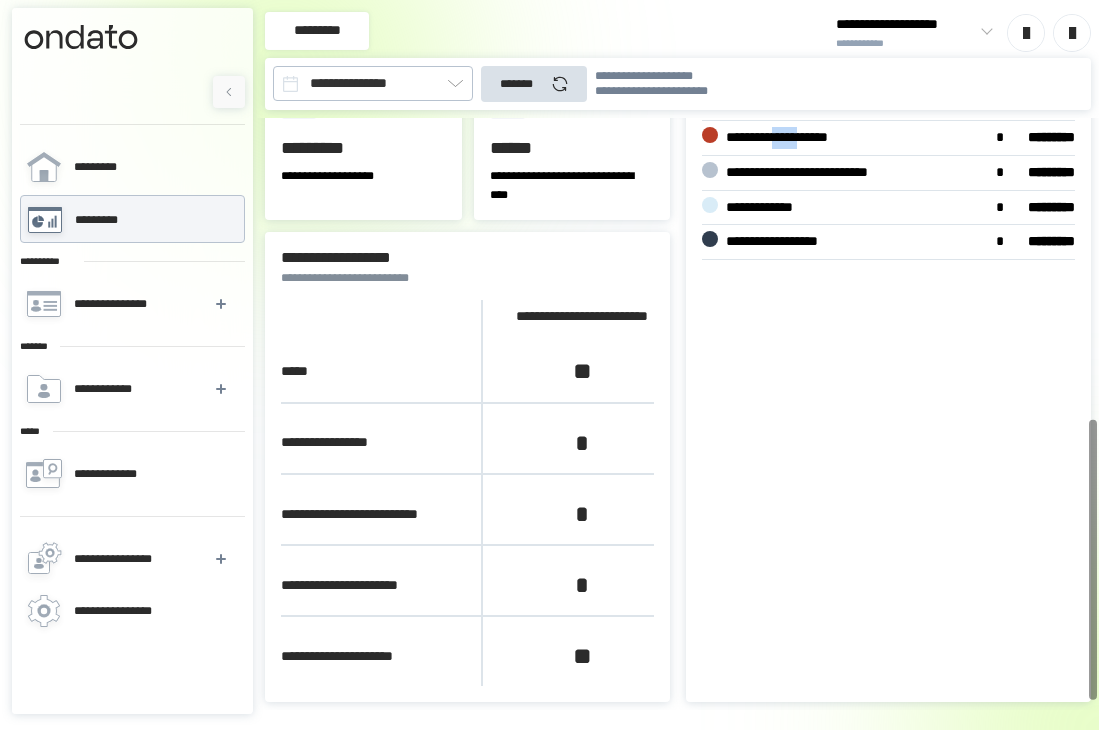 click on "**********" at bounding box center (801, 138) 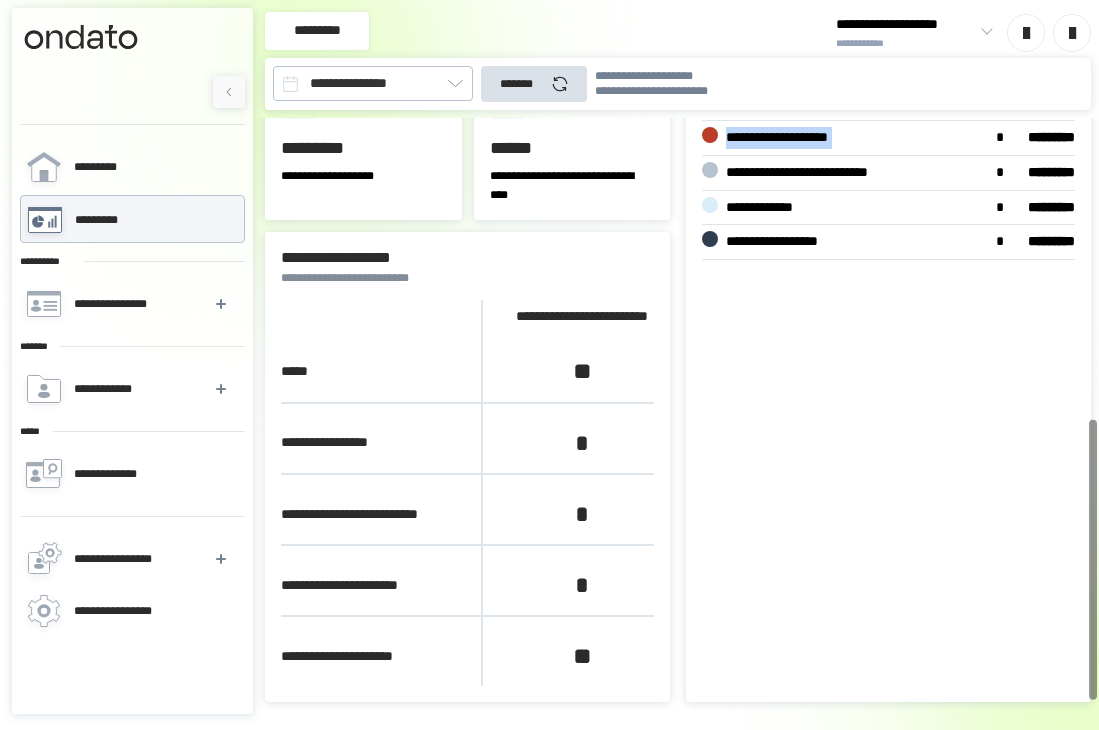 click on "**********" at bounding box center (801, 138) 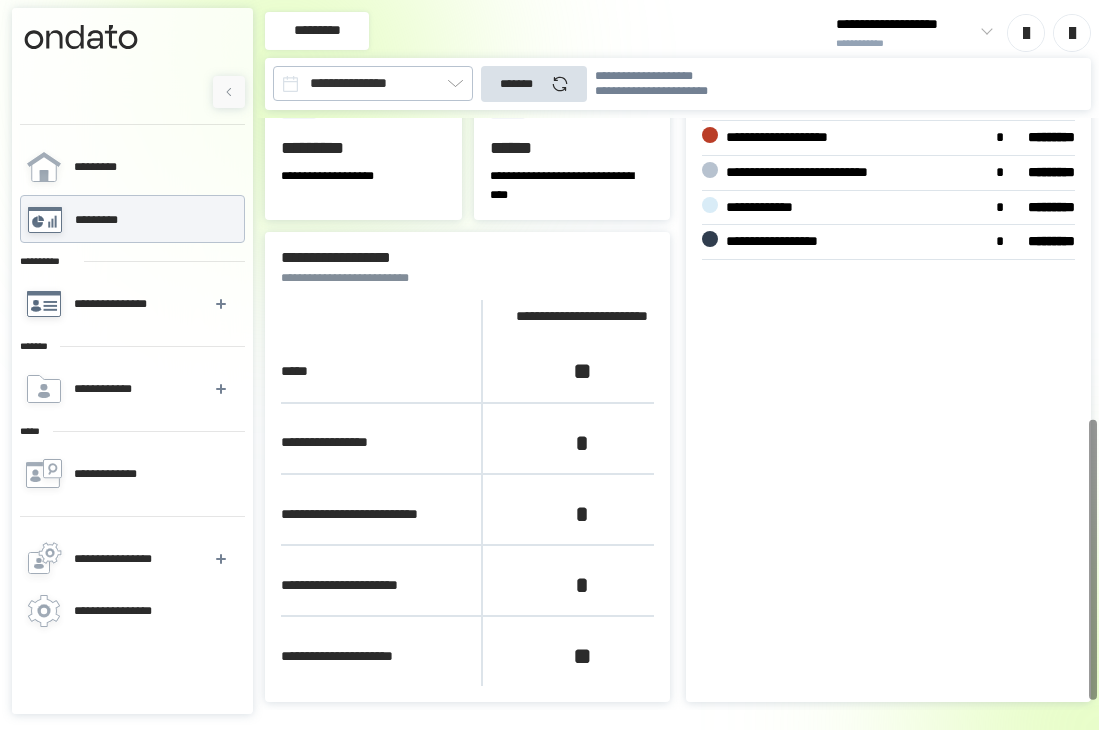 click on "**********" at bounding box center (114, 304) 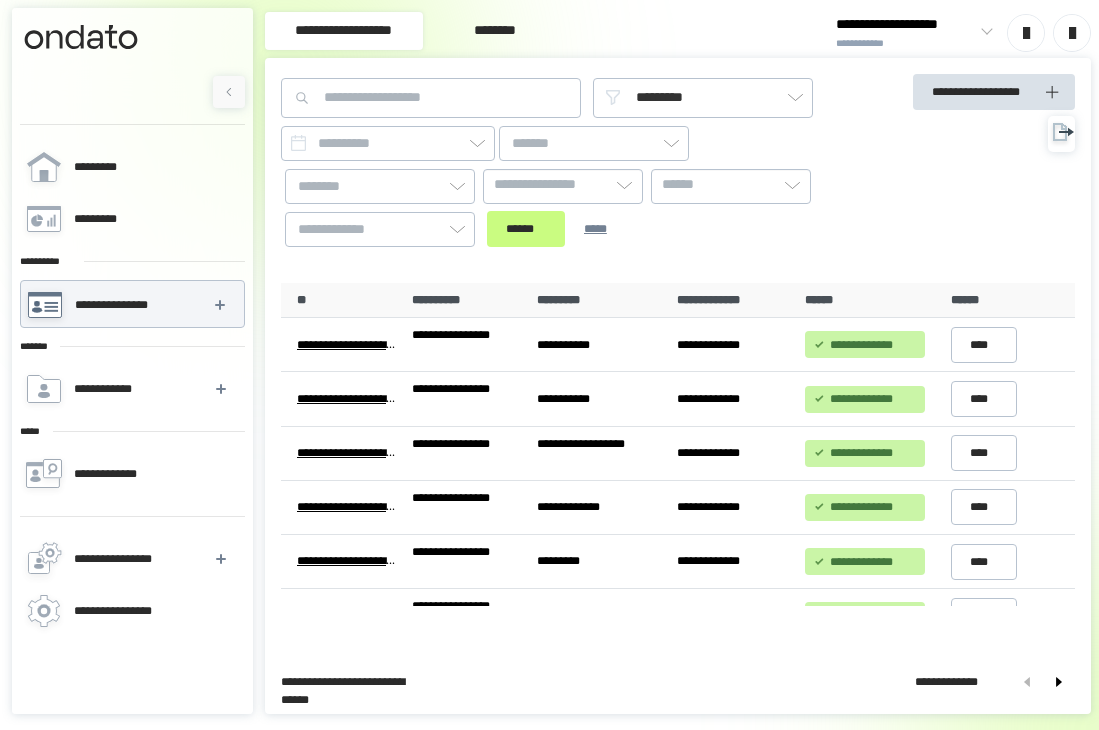 click on "********" at bounding box center [495, 31] 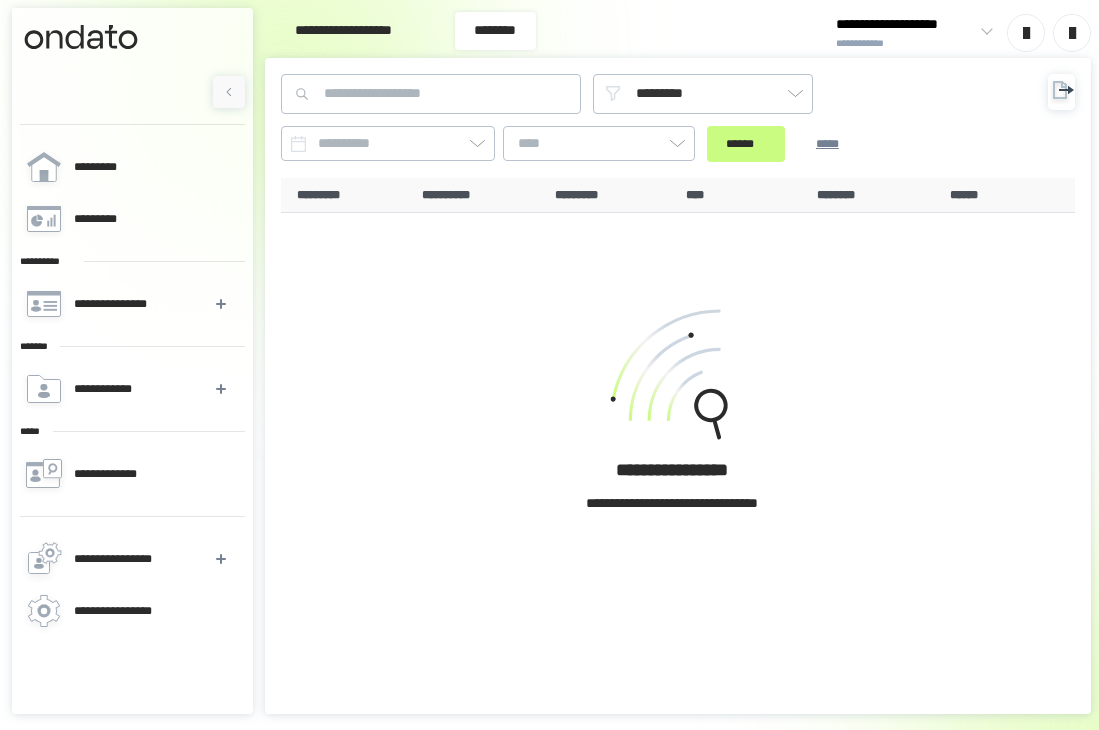 click on "**********" at bounding box center (344, 31) 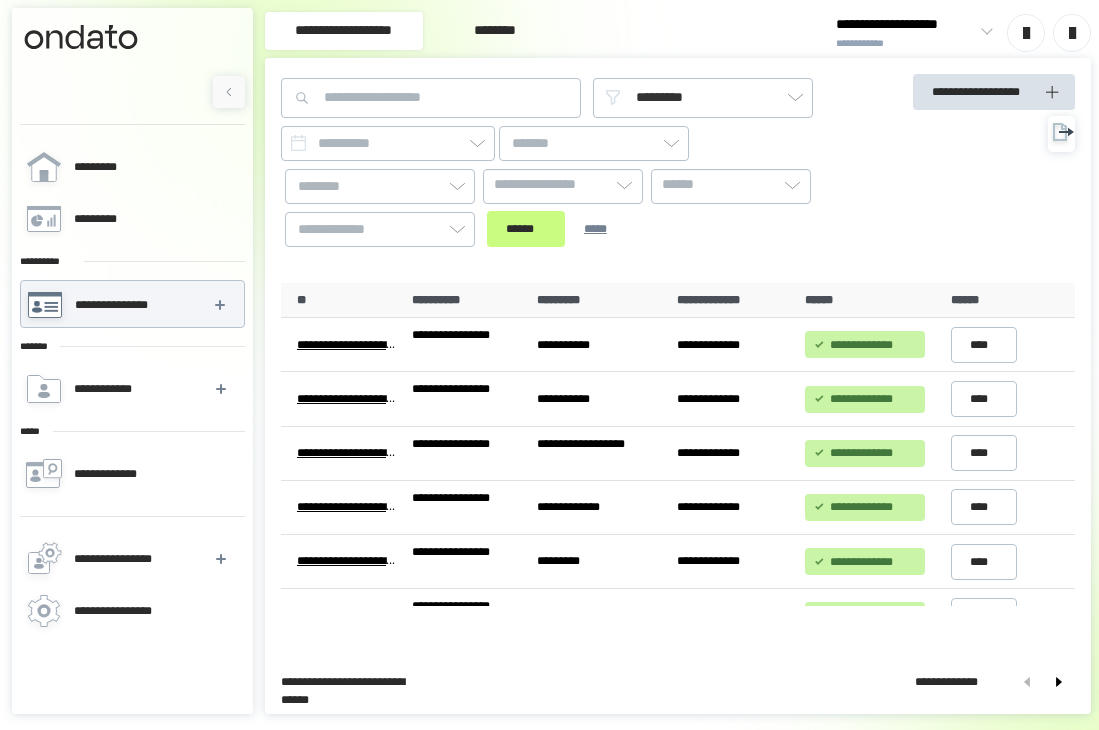 click 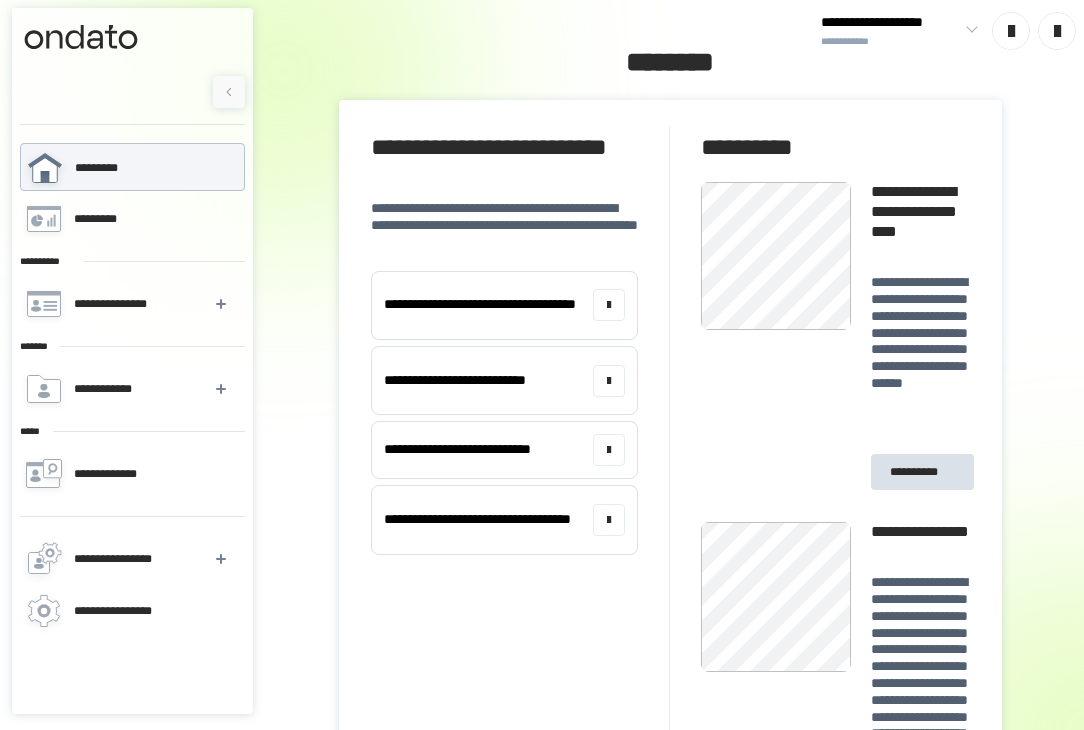 click 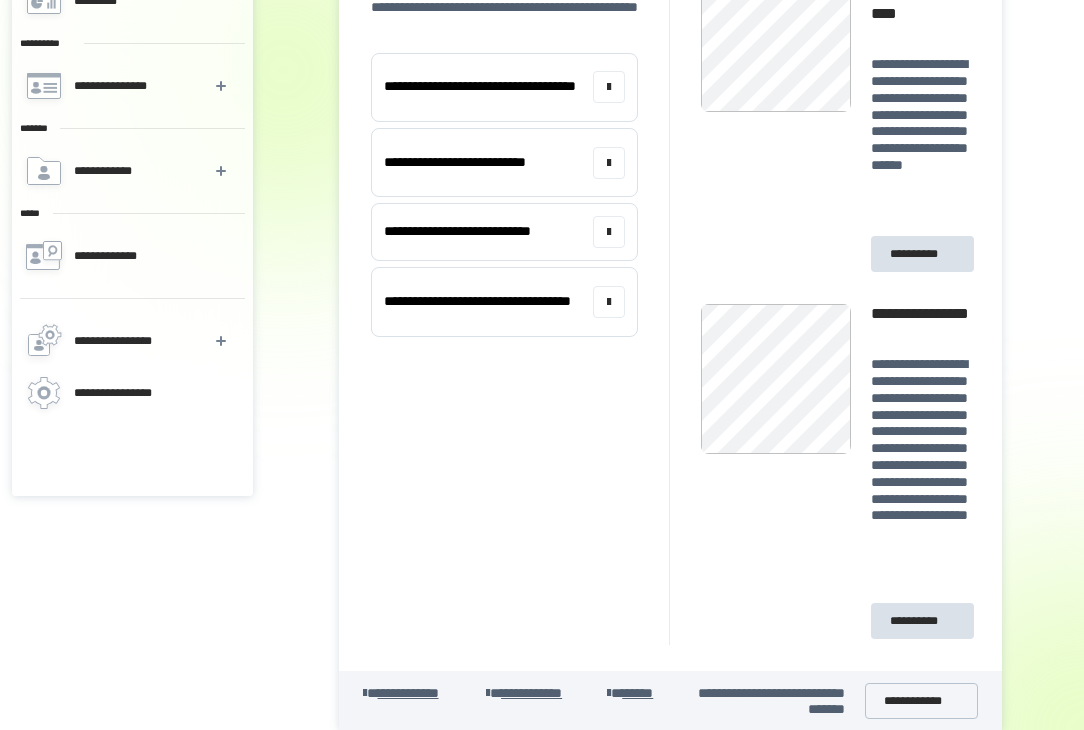 scroll, scrollTop: 227, scrollLeft: 0, axis: vertical 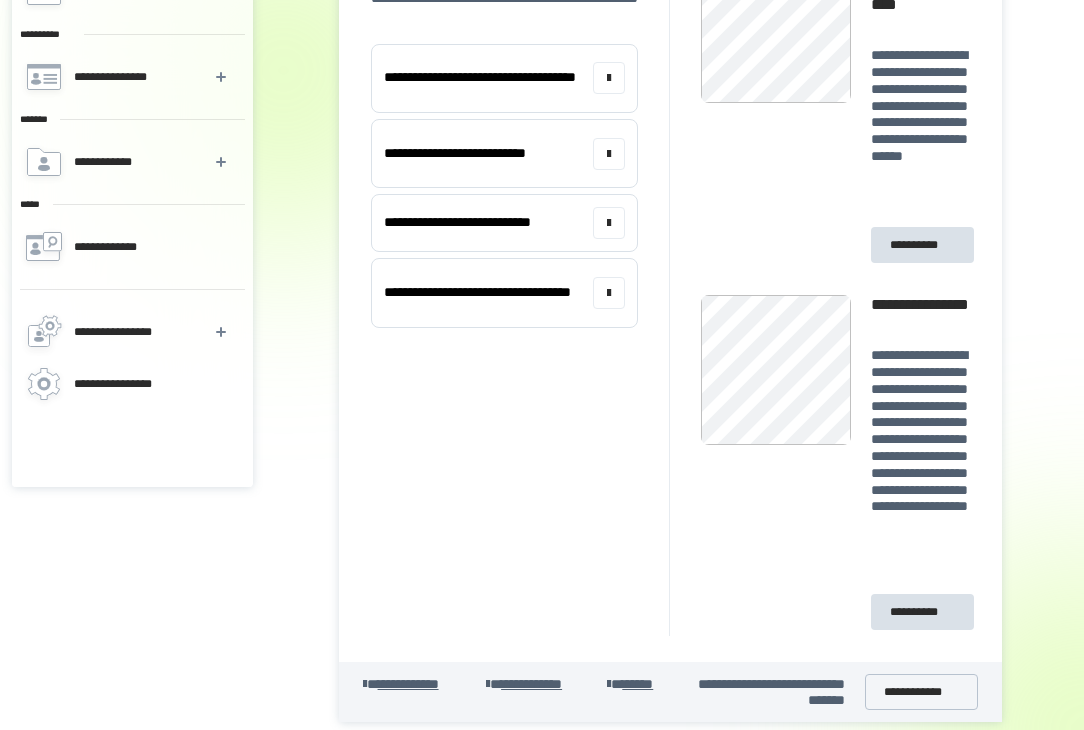 click on "*******" at bounding box center [637, 684] 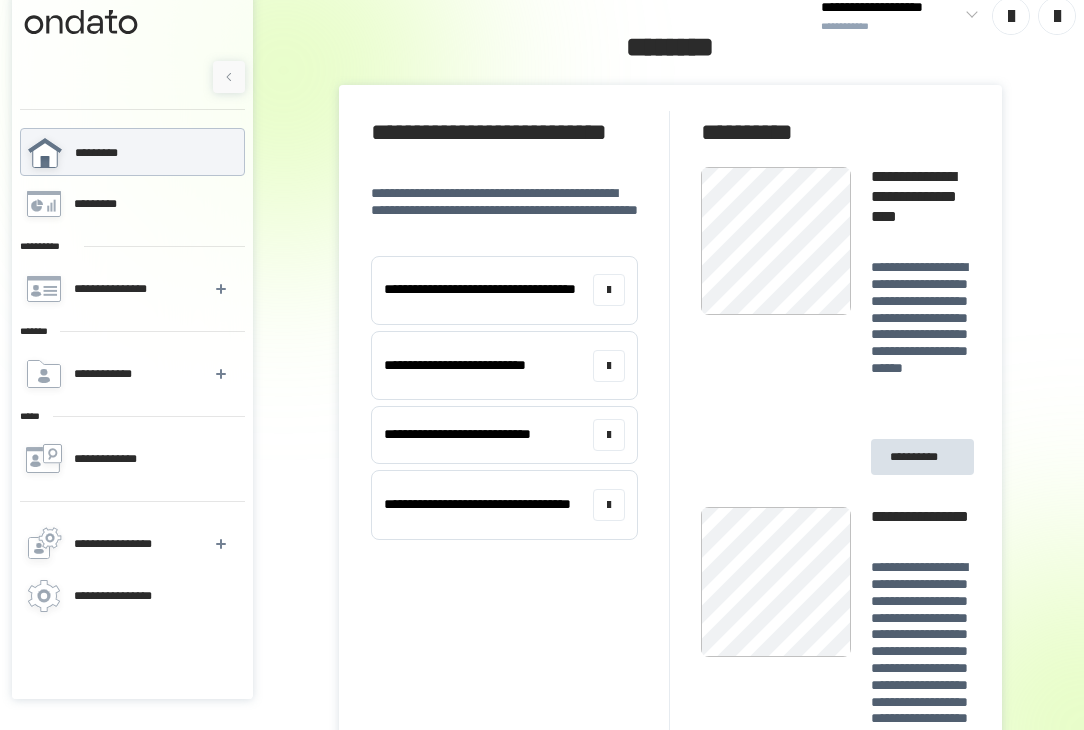 scroll, scrollTop: 0, scrollLeft: 0, axis: both 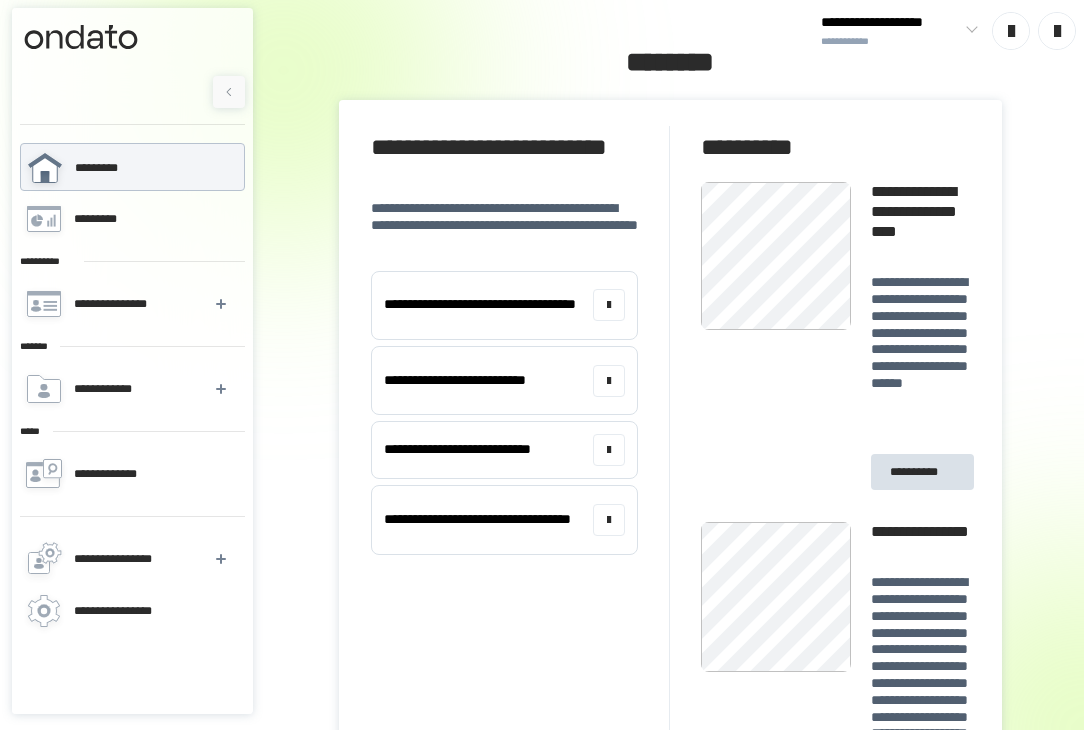 click on "**********" at bounding box center (890, 23) 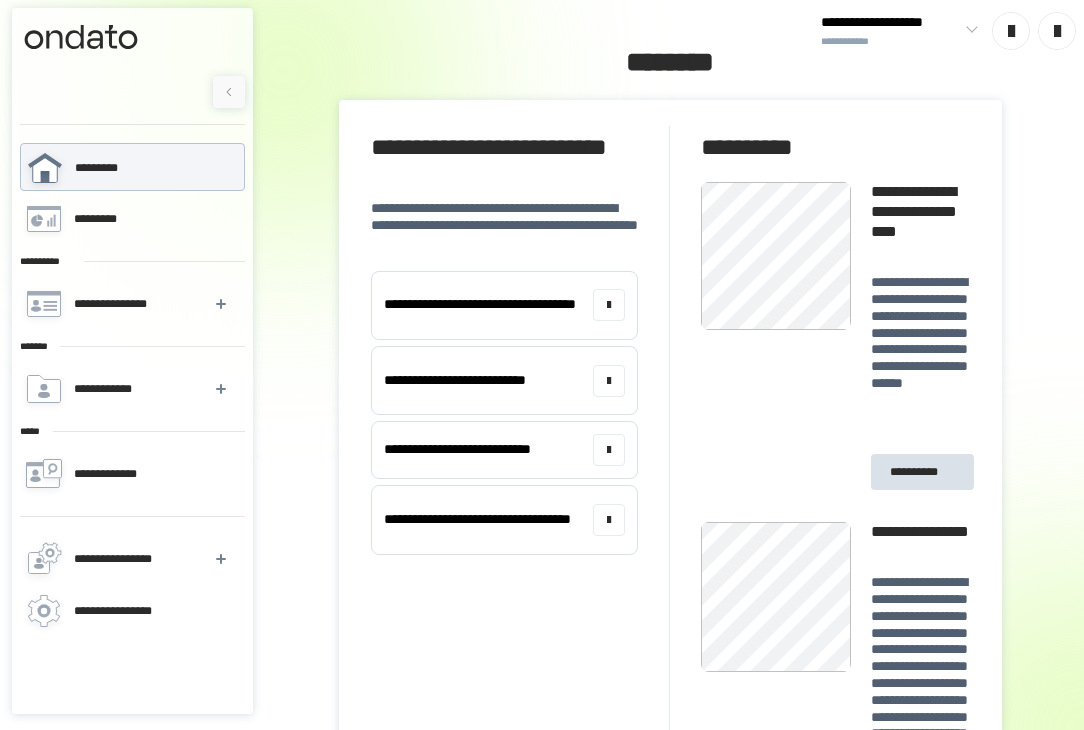 click on "**********" at bounding box center [518, 494] 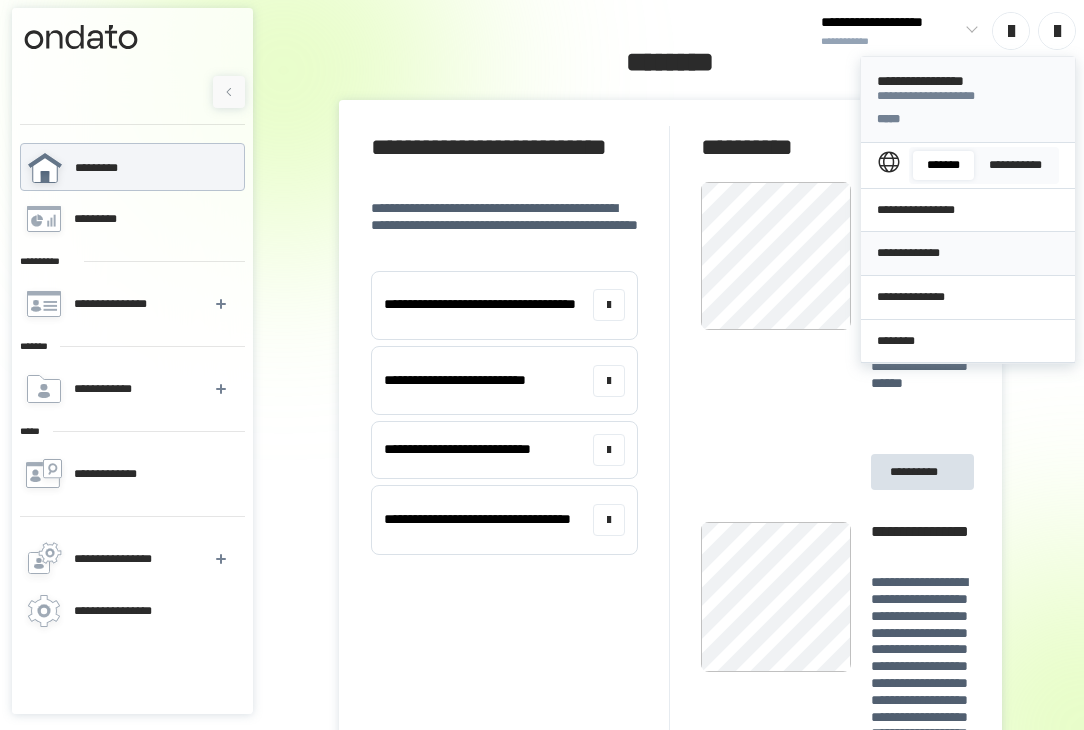 click on "**********" at bounding box center [968, 253] 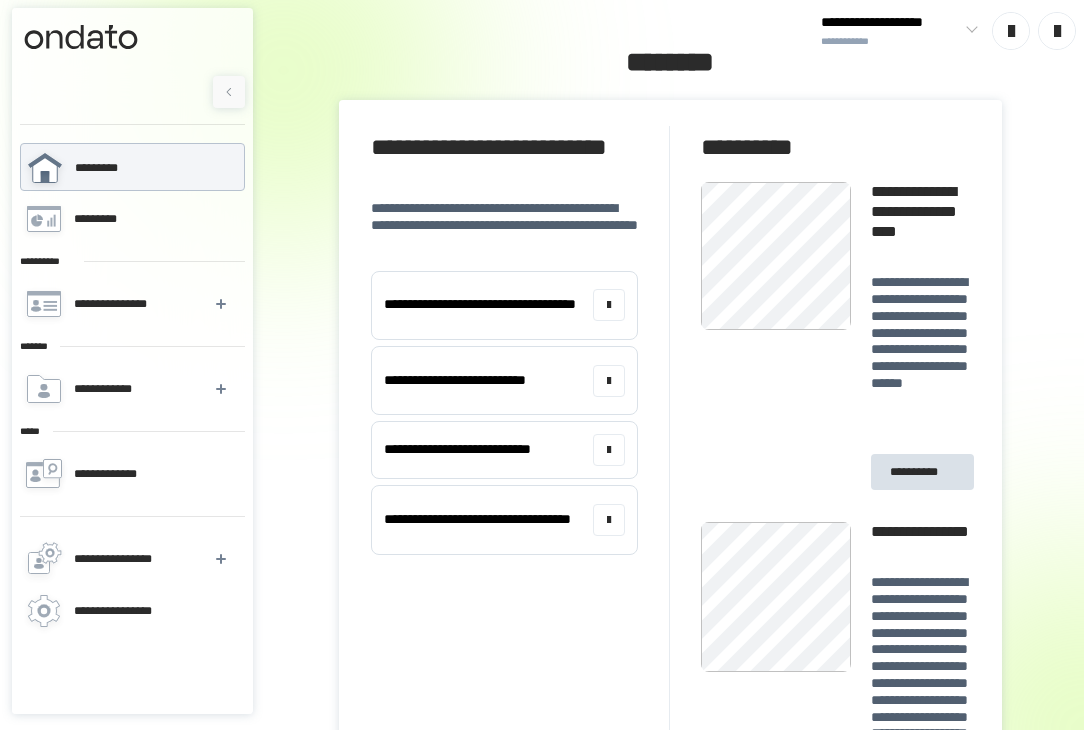 click on "**********" at bounding box center [890, 23] 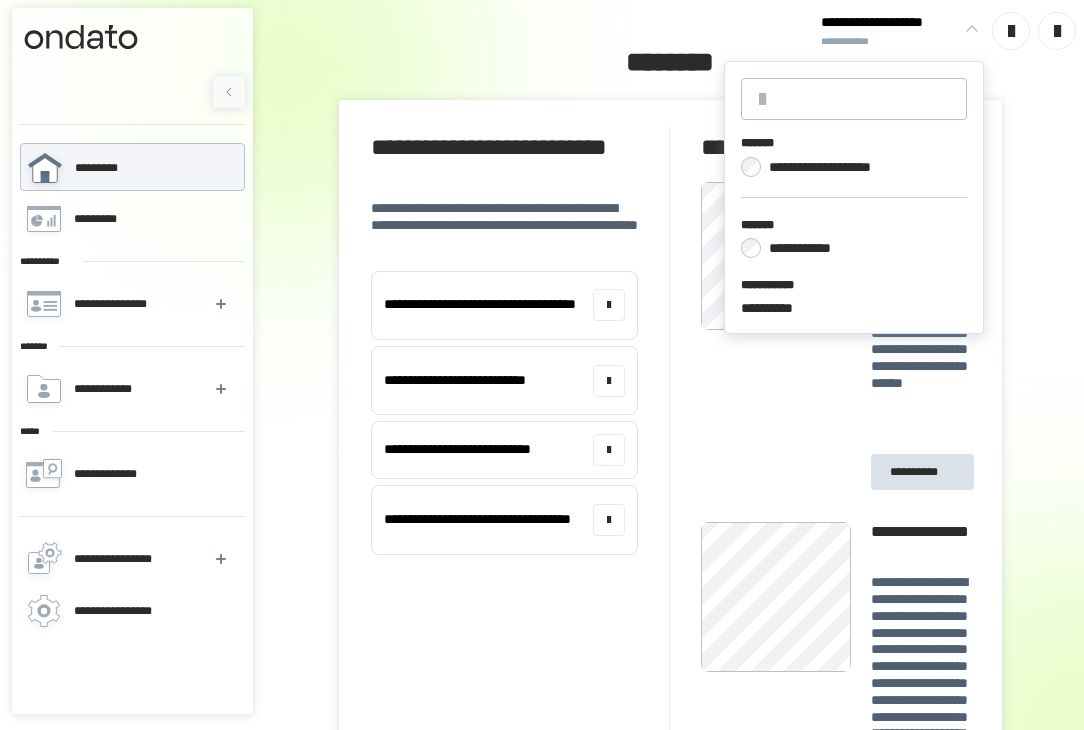 click on "**********" at bounding box center [670, 497] 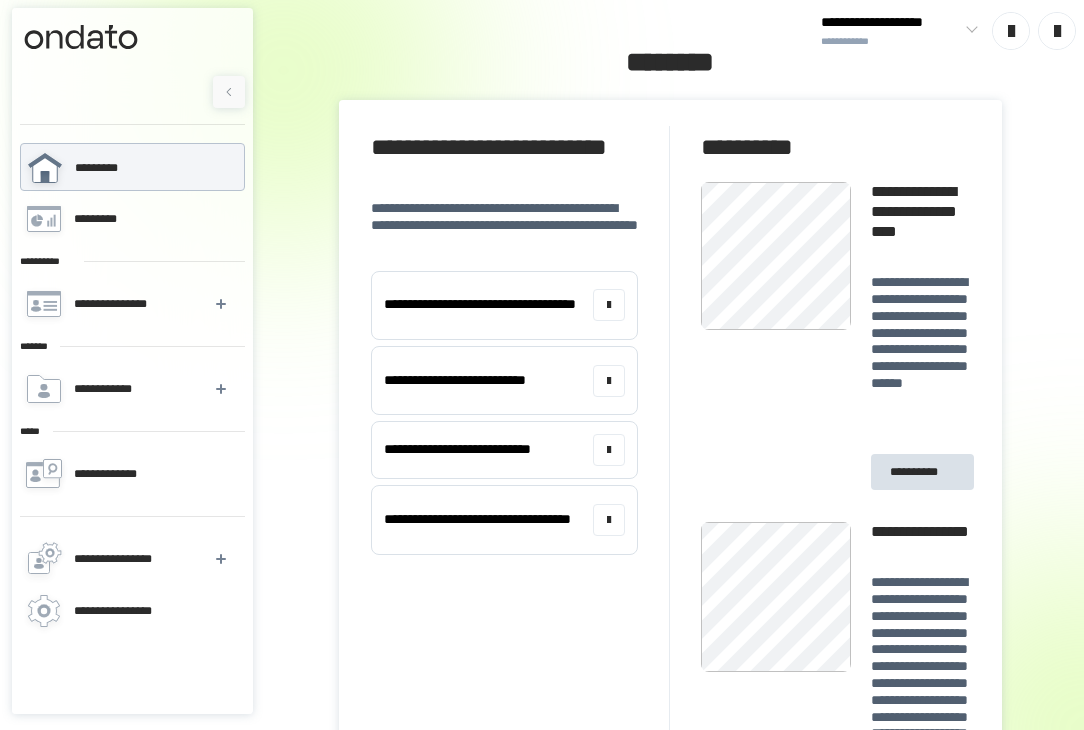 click at bounding box center [1057, 31] 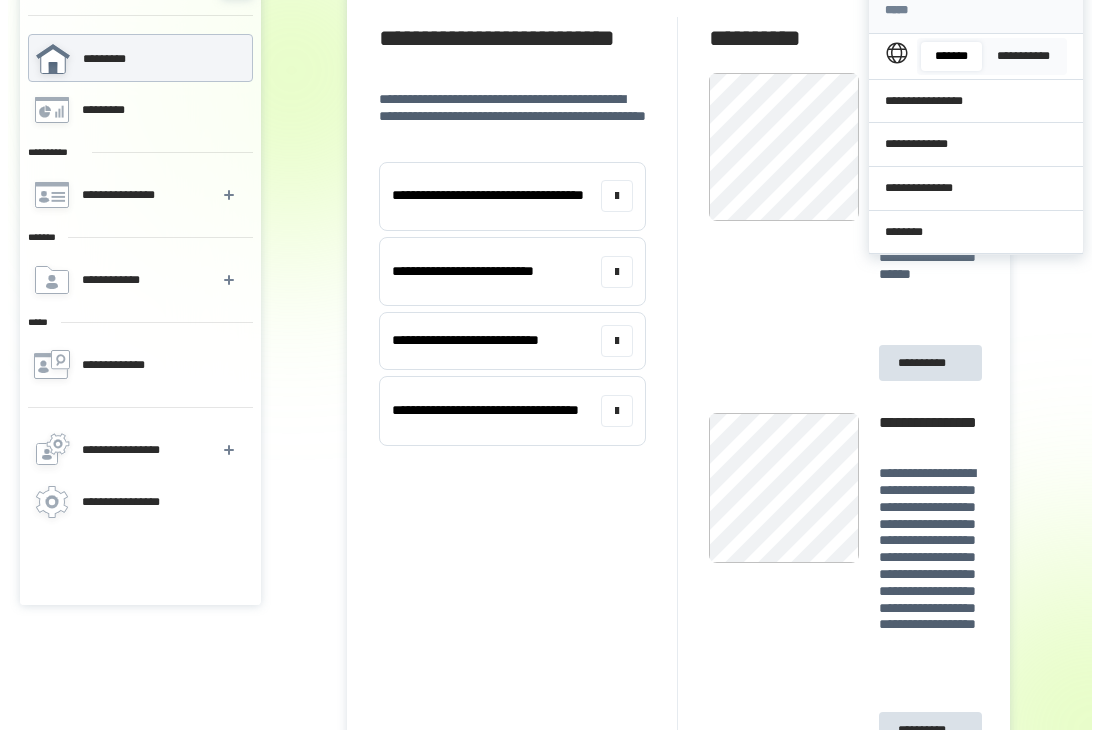 scroll, scrollTop: 0, scrollLeft: 0, axis: both 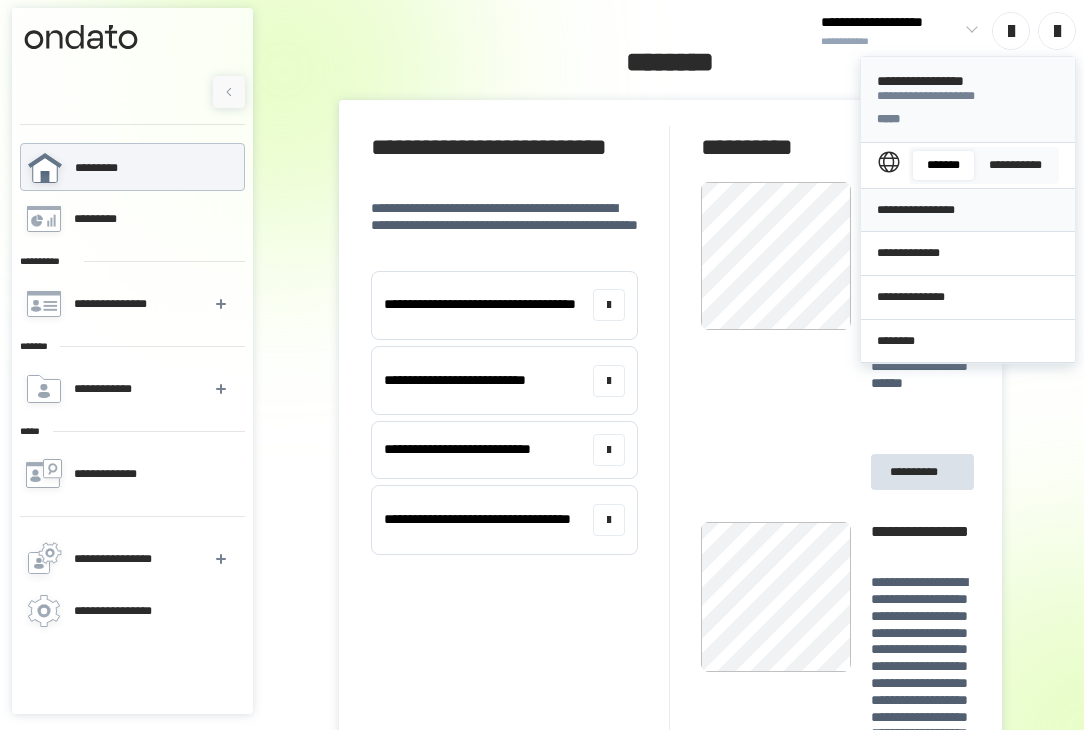 click on "**********" at bounding box center [968, 210] 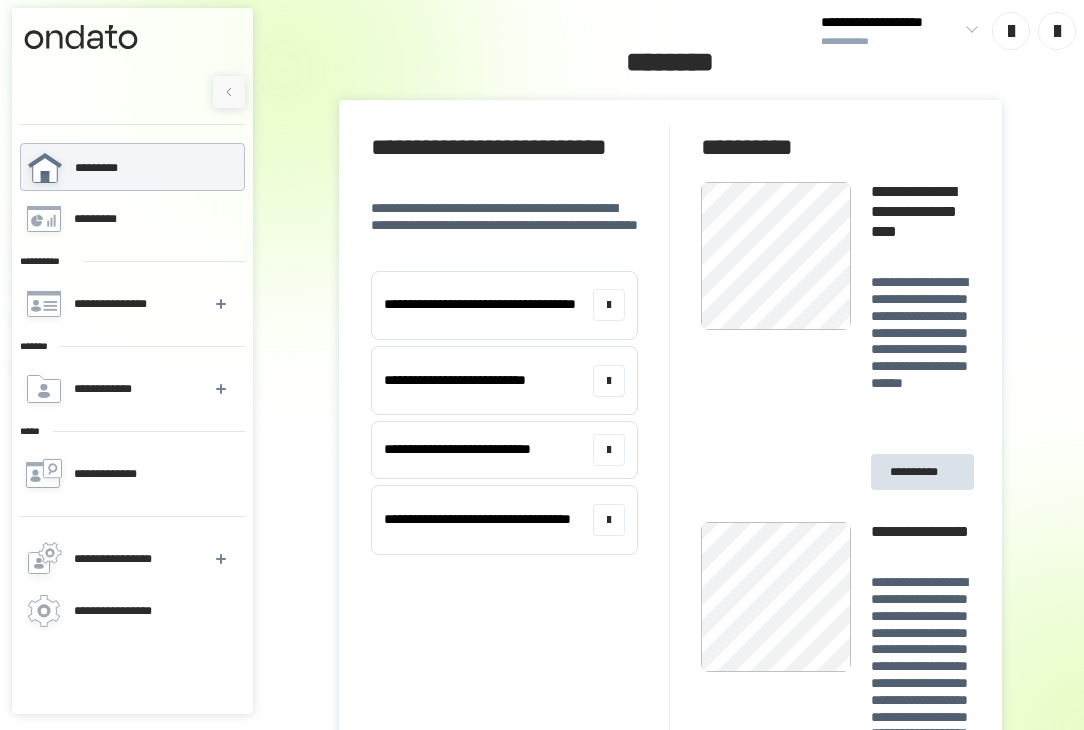 click at bounding box center [1057, 31] 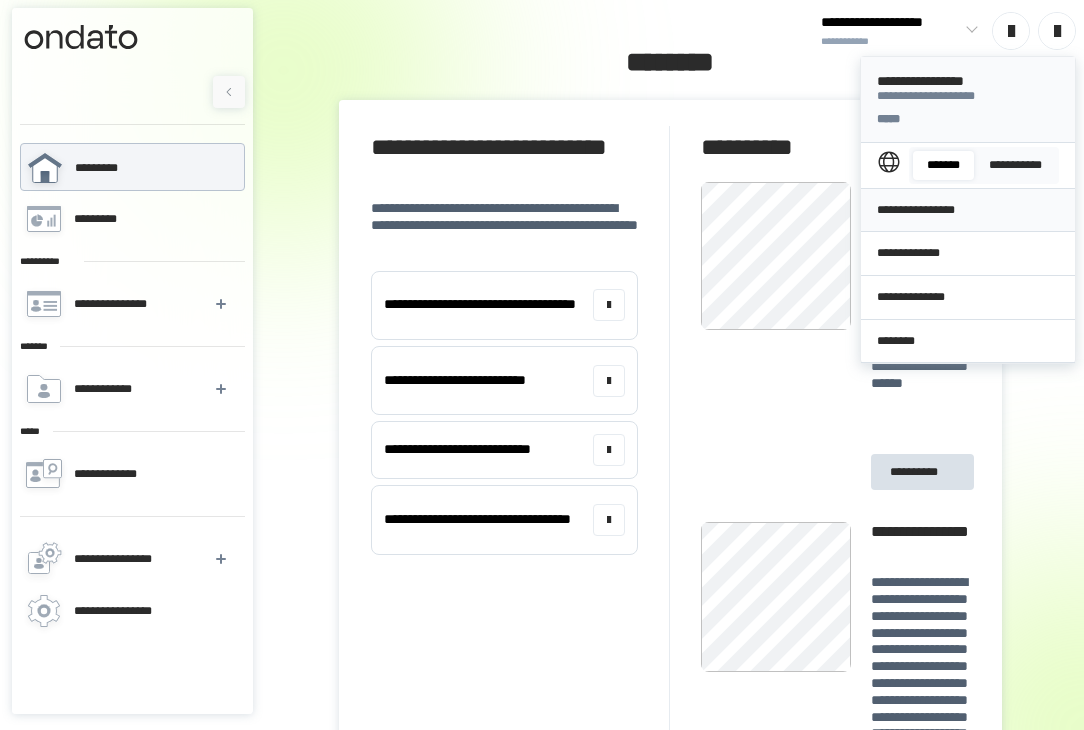 click on "**********" at bounding box center (968, 210) 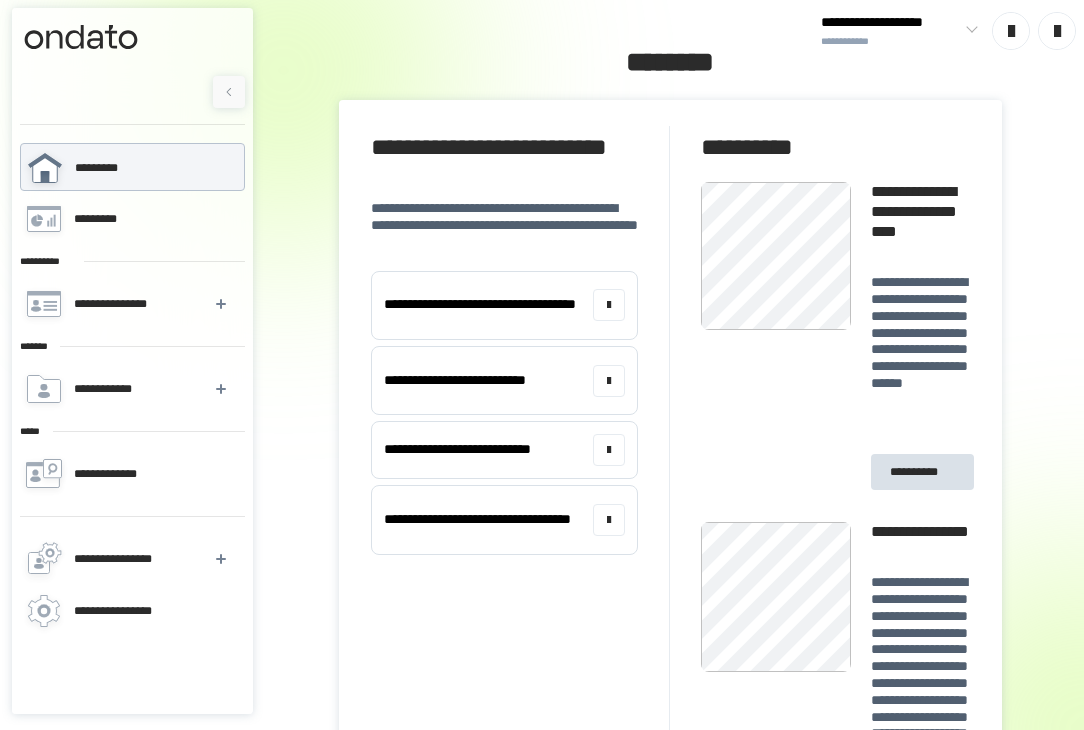 click at bounding box center [1057, 31] 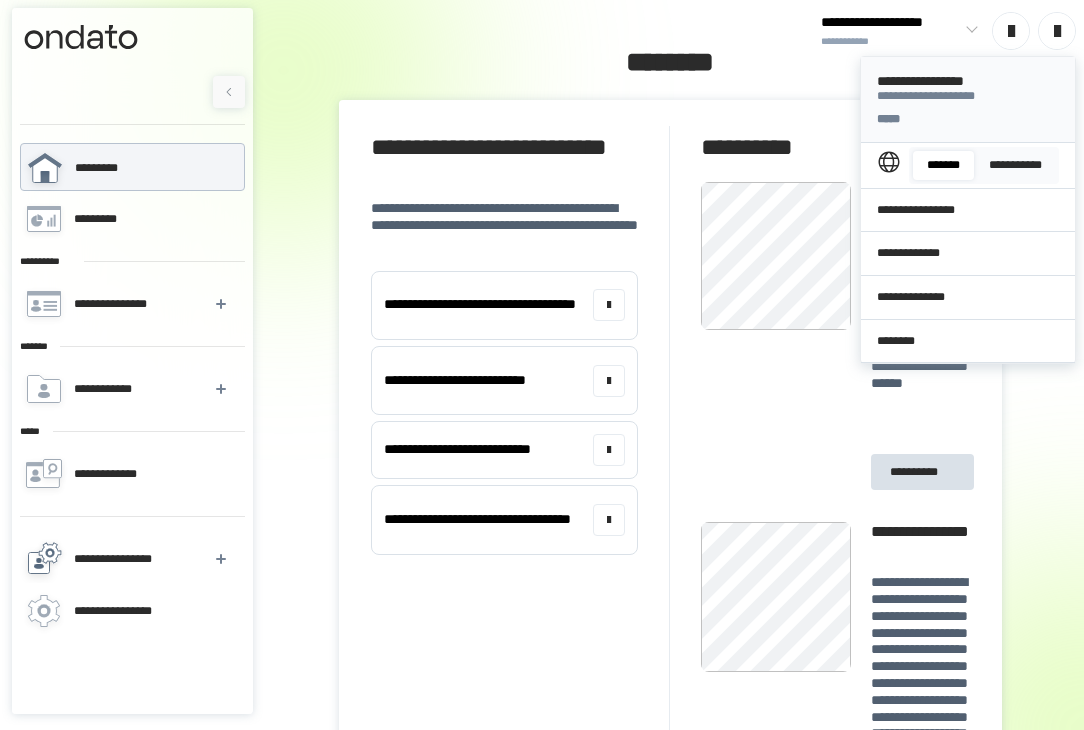 click on "**********" at bounding box center (131, 559) 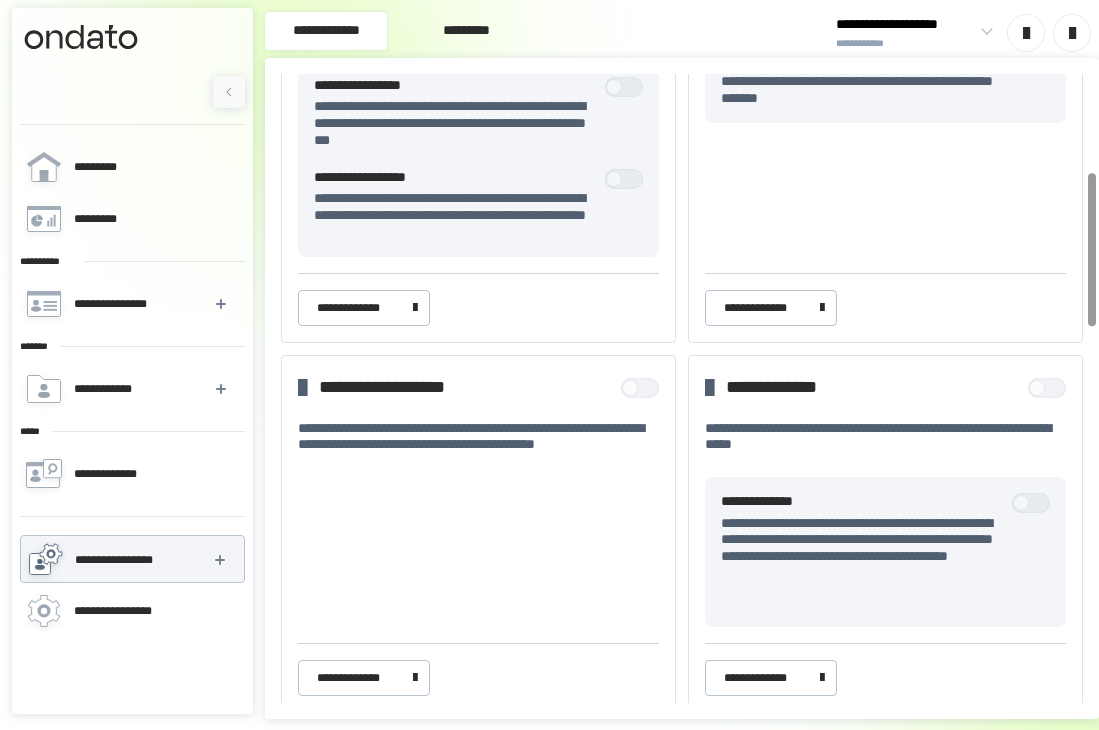scroll, scrollTop: 500, scrollLeft: 0, axis: vertical 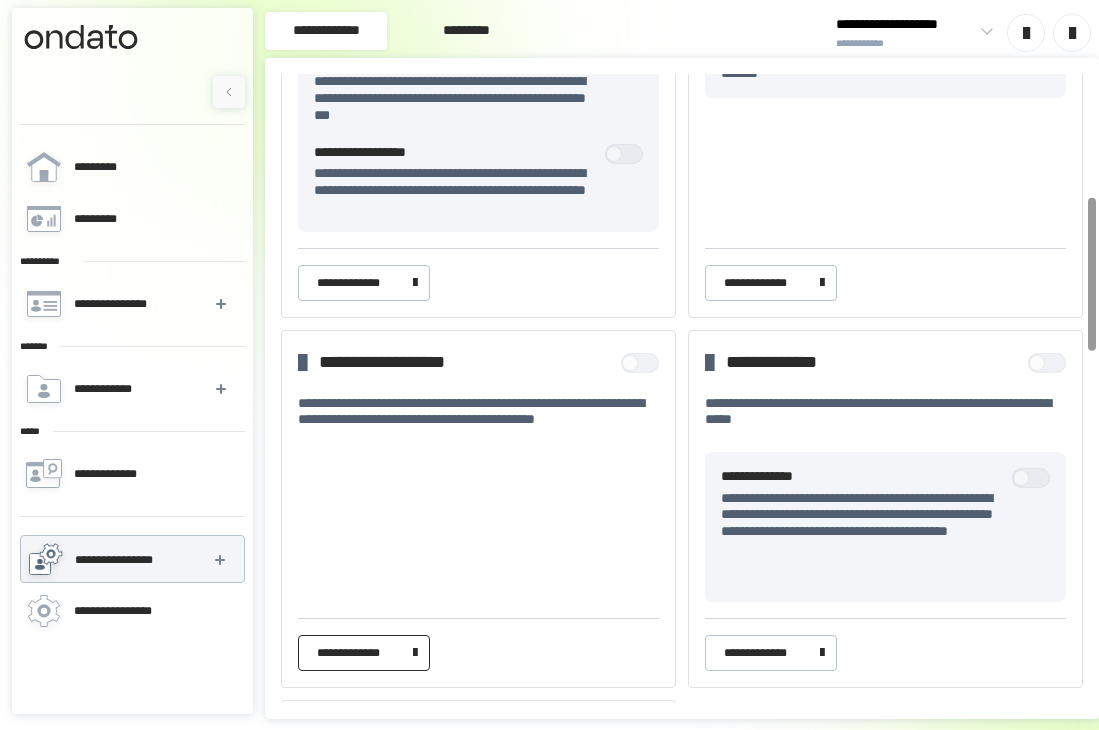 click on "**********" at bounding box center [360, 653] 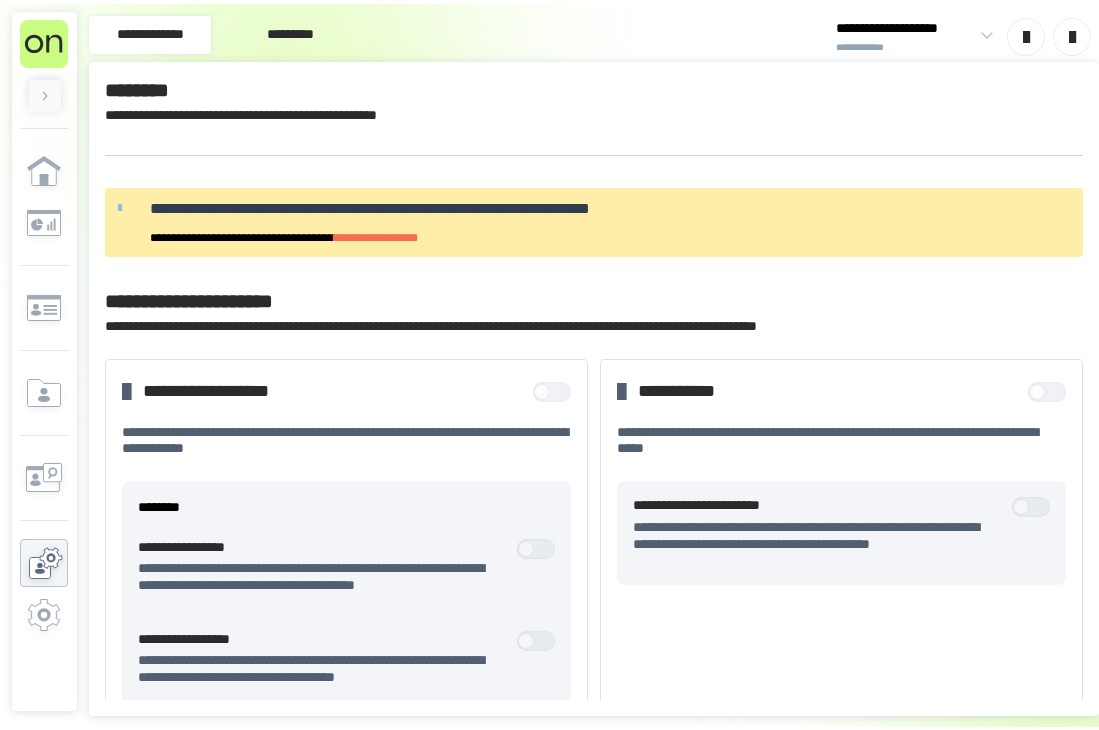 scroll, scrollTop: 0, scrollLeft: 0, axis: both 